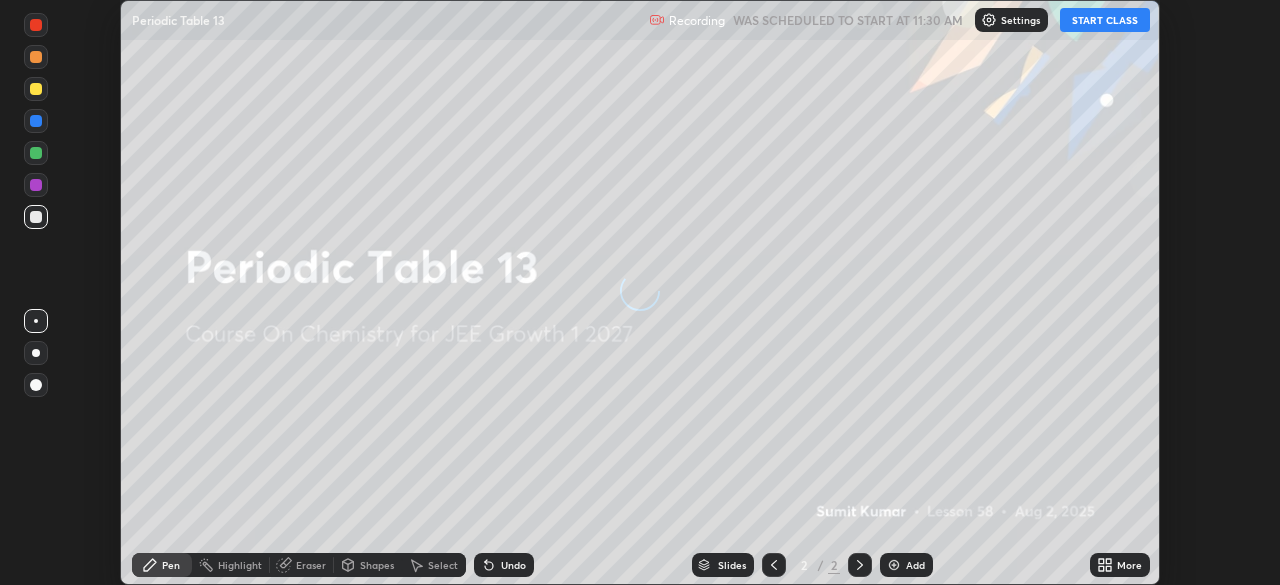 scroll, scrollTop: 0, scrollLeft: 0, axis: both 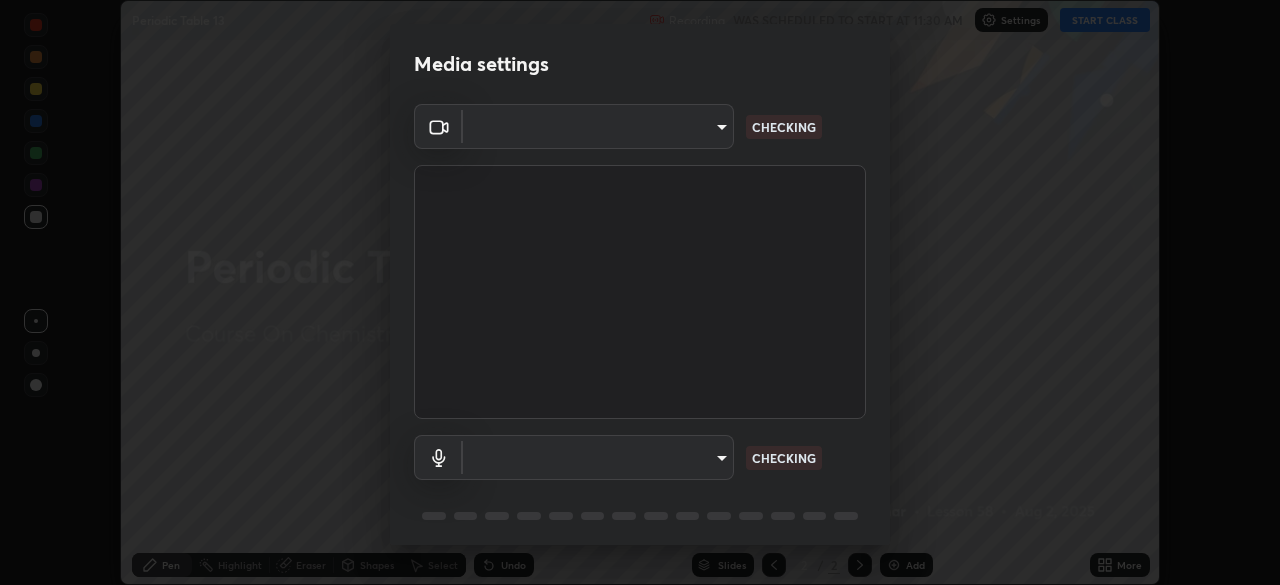 type on "18994561ee15dbcc92208454b9157fa19b596848ea19b860cecb3a215b8f162b" 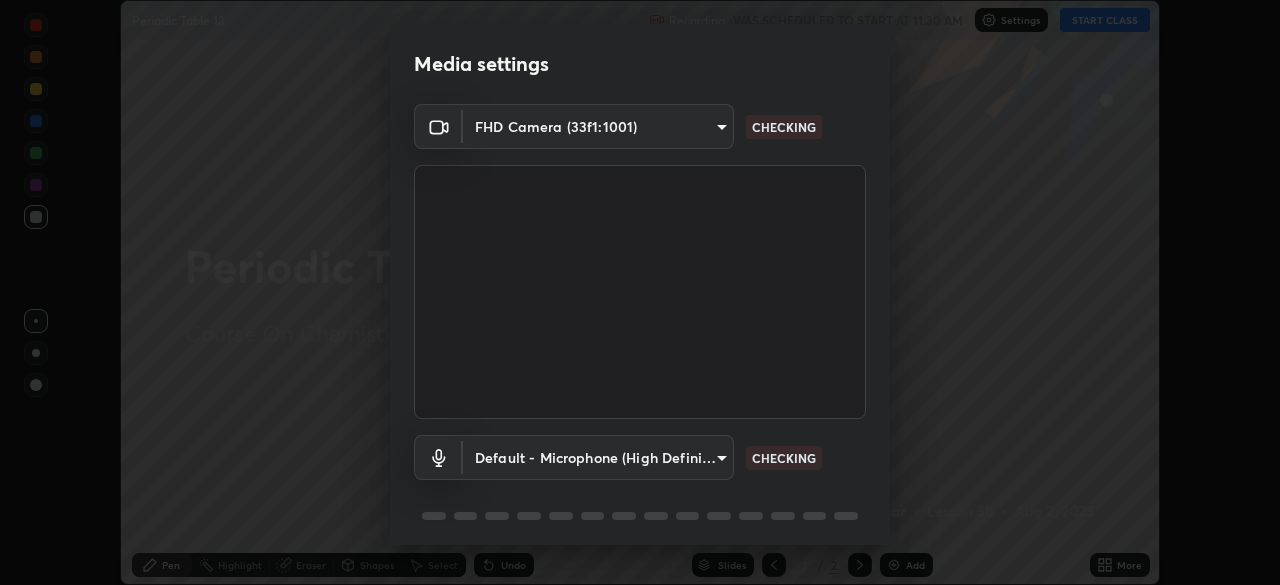 scroll, scrollTop: 71, scrollLeft: 0, axis: vertical 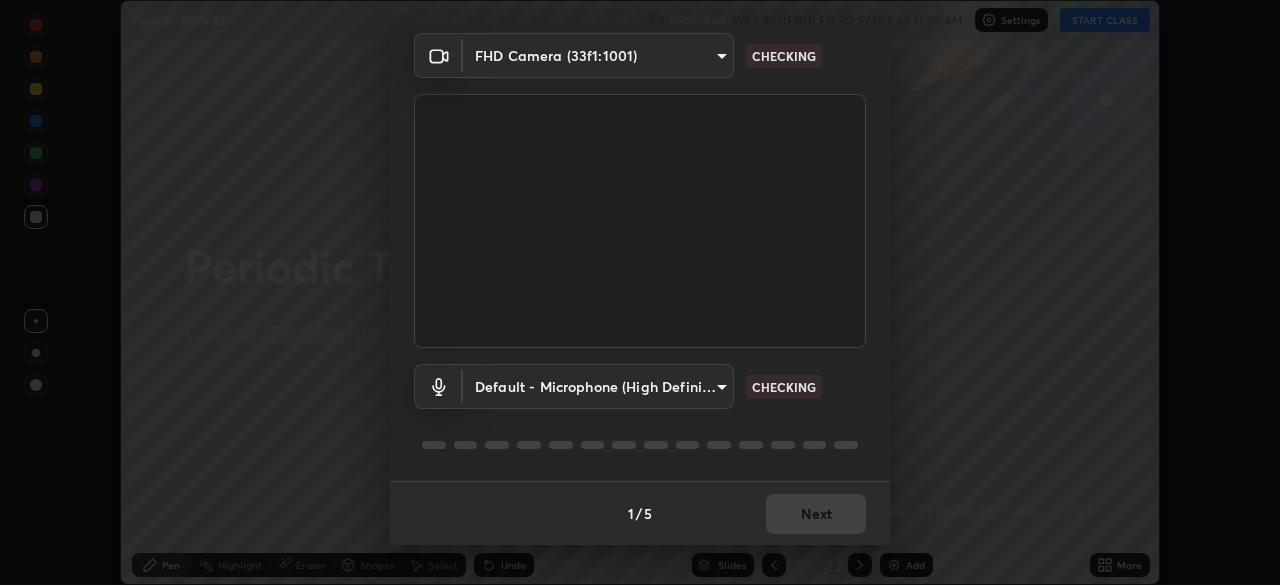 click on "Erase all Periodic Table 13 Recording WAS SCHEDULED TO START AT  11:30 AM Settings START CLASS Setting up your live class Unacademy team wishes you a very happy birthday! May you have a wonderful year ahead Periodic Table 13 • L58 of Course On Chemistry for JEE Growth 1 2027 [PERSON] Pen Highlight Eraser Shapes Select Undo Slides 2 / 2 Add More No doubts shared Encourage your learners to ask a doubt for better clarity Report an issue Reason for reporting Buffering Chat not working Audio - Video sync issue Educator video quality low ​ Attach an image Report Media settings FHD Camera (33f1:1001) [HASH] CHECKING Default - Microphone (High Definition Audio Device) default CHECKING 1 / 5 Next" at bounding box center (640, 292) 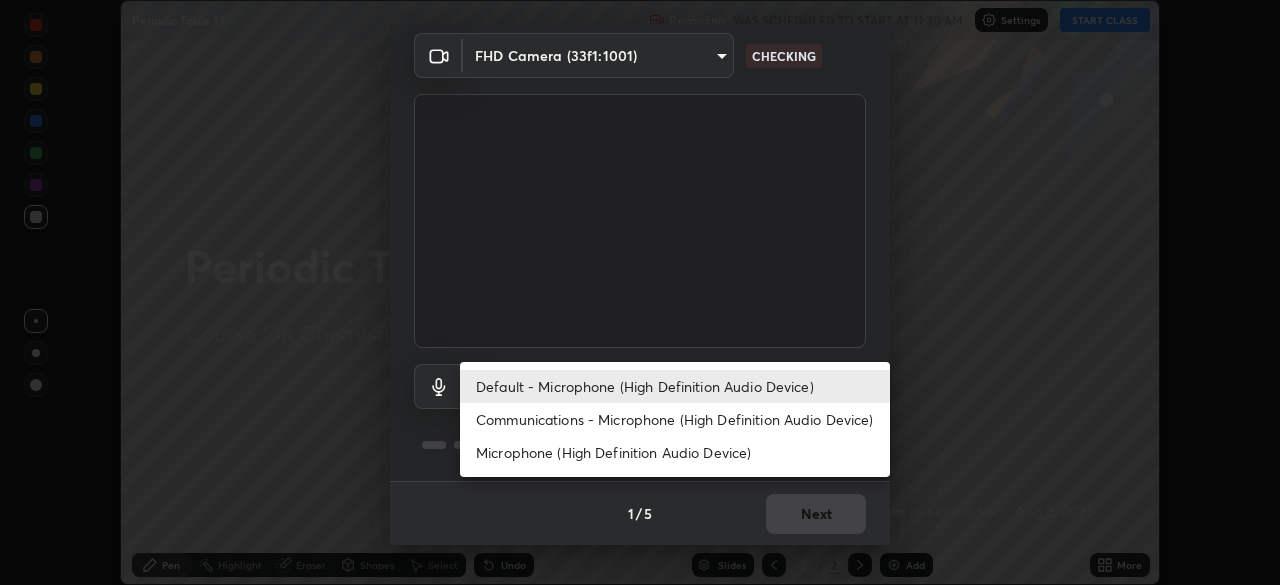click on "Communications - Microphone (High Definition Audio Device)" at bounding box center (675, 419) 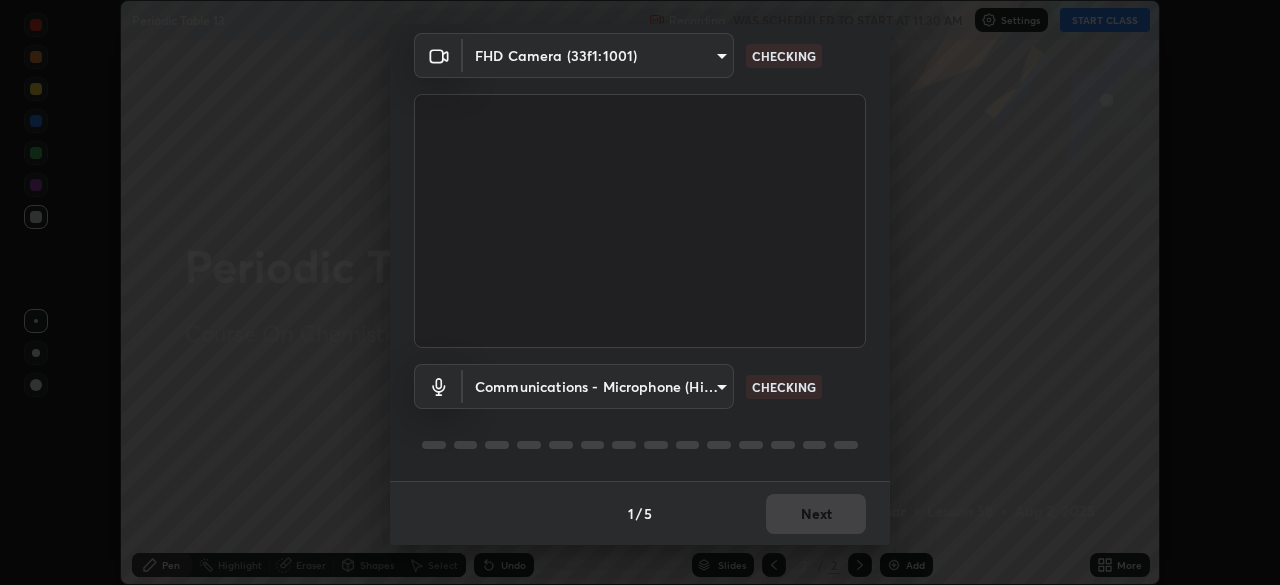 type on "communications" 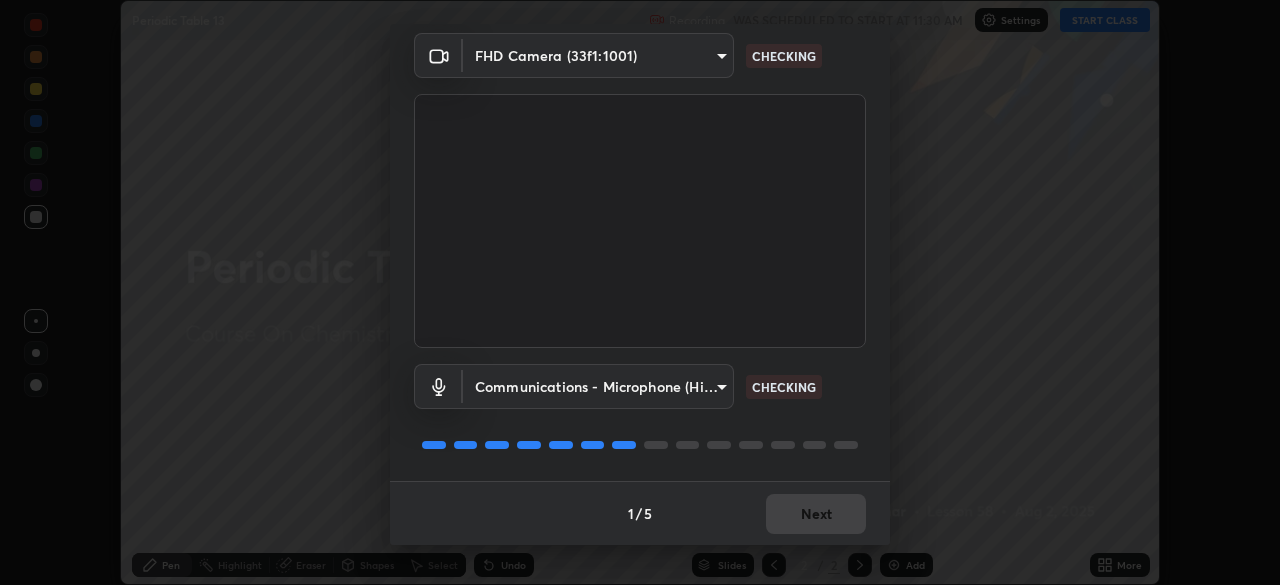 click on "1 / 5 Next" at bounding box center (640, 513) 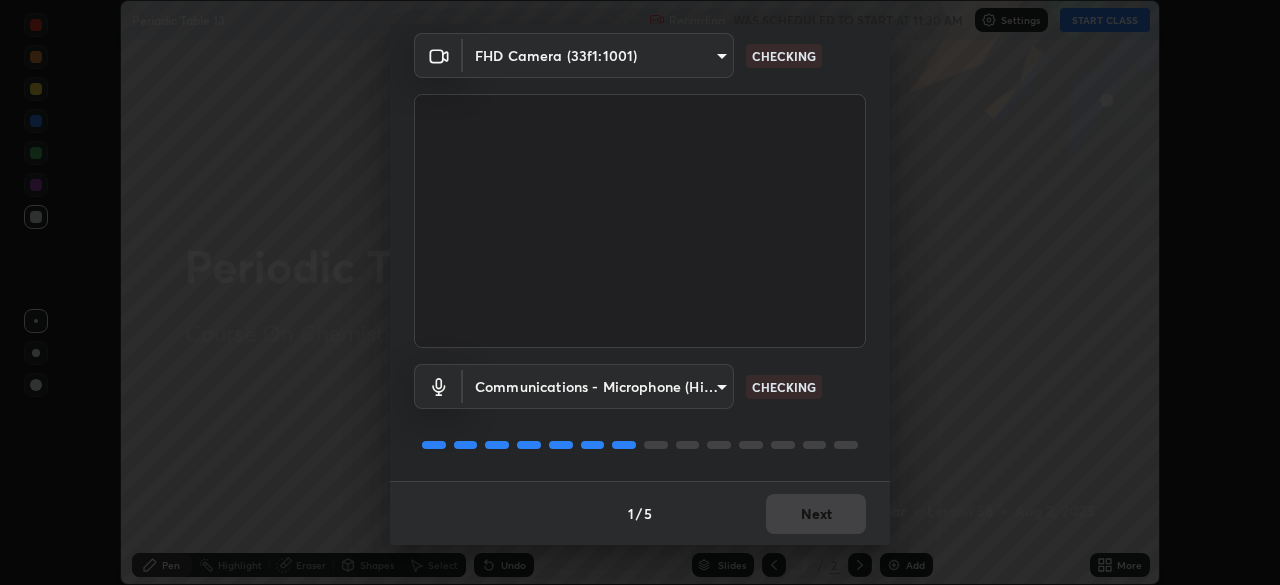 click on "1 / 5 Next" at bounding box center (640, 513) 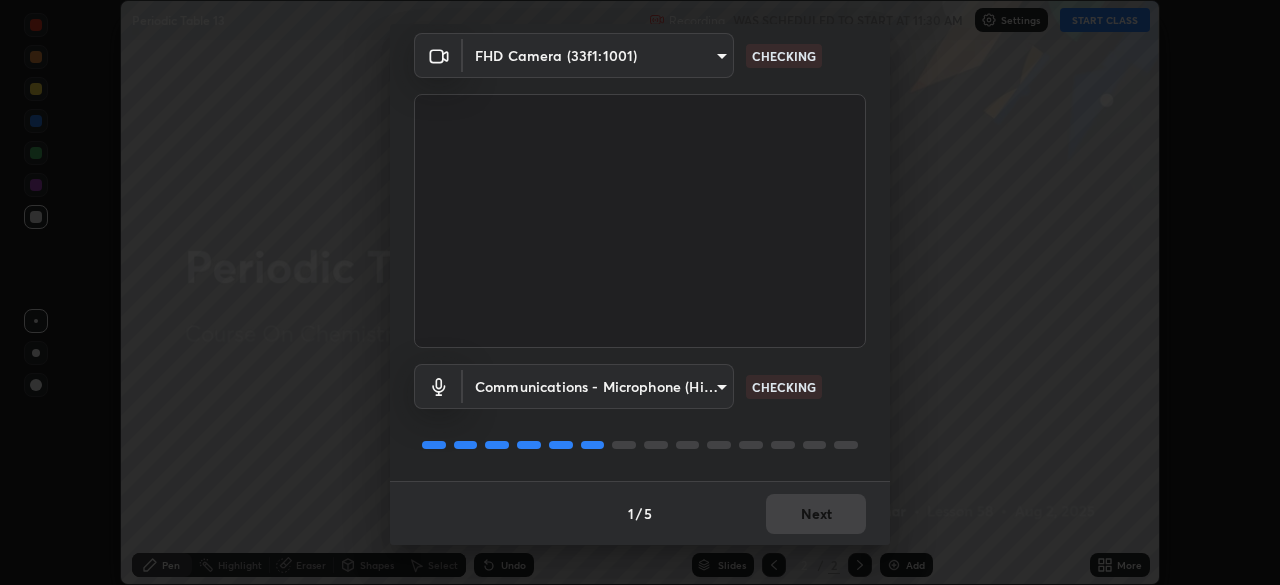 click on "1 / 5 Next" at bounding box center (640, 513) 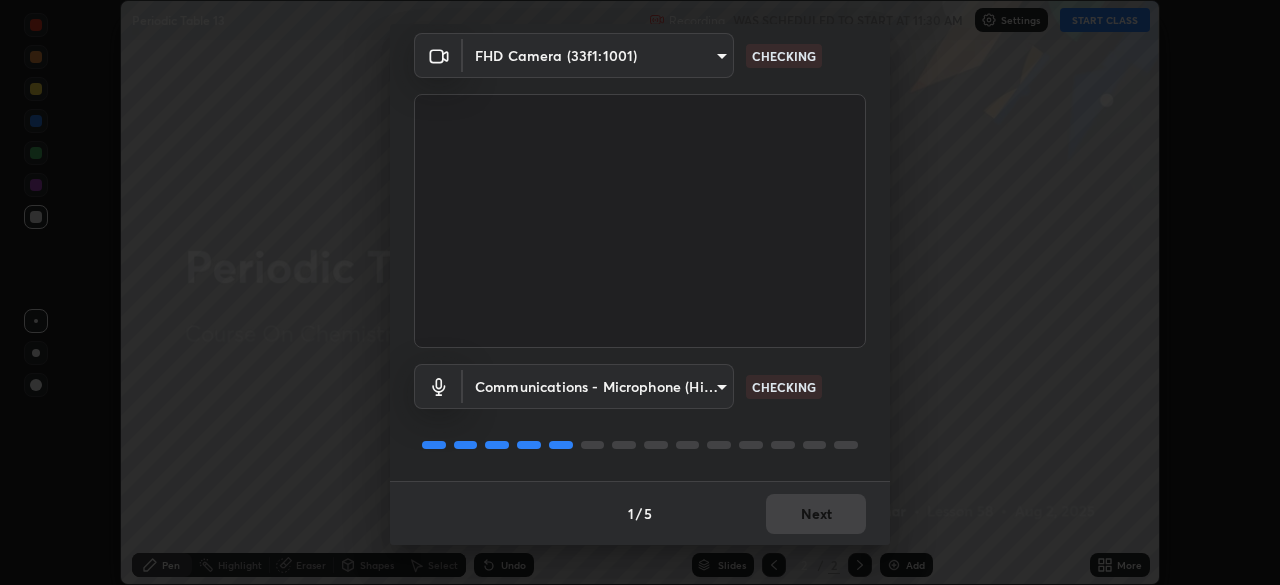 click on "1 / 5 Next" at bounding box center (640, 513) 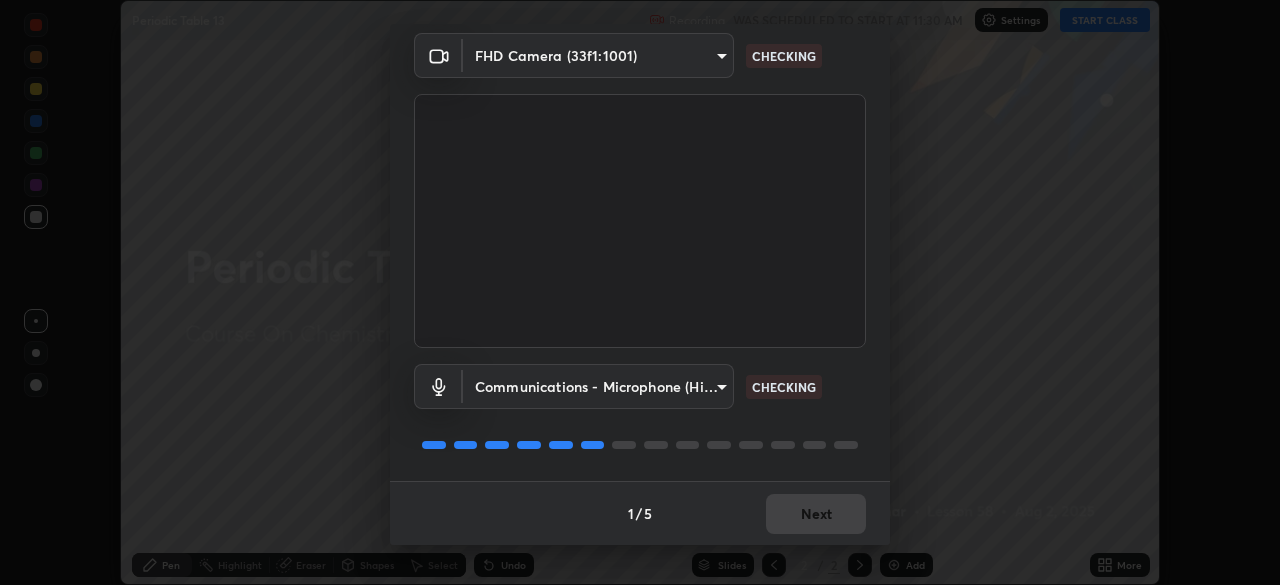 click on "1 / 5 Next" at bounding box center (640, 513) 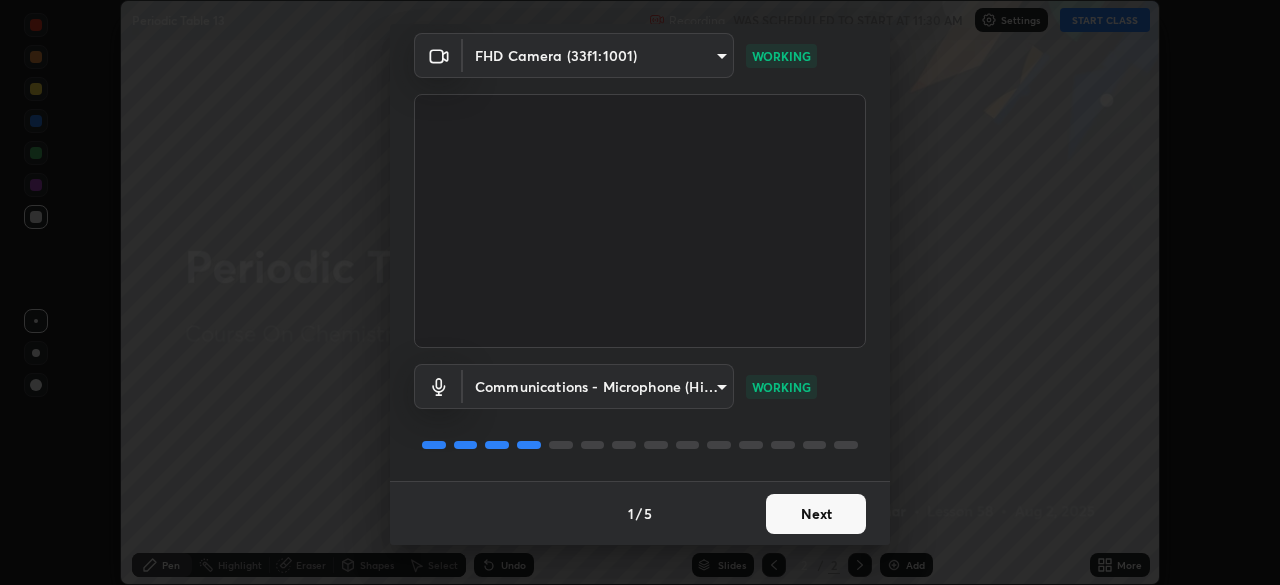 click on "Next" at bounding box center [816, 514] 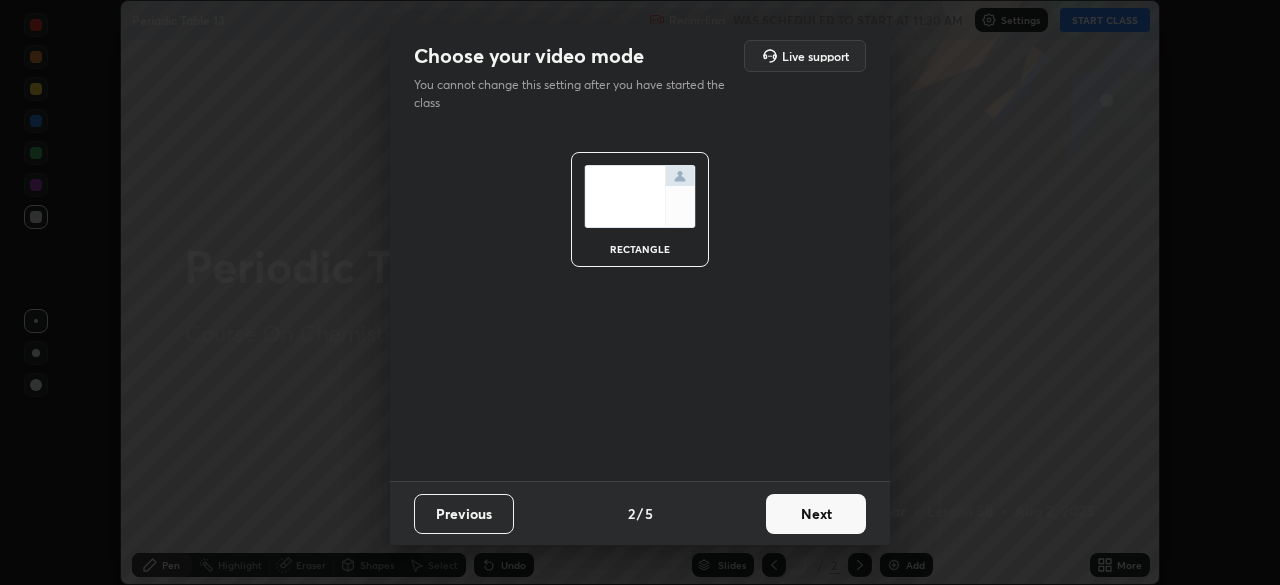 scroll, scrollTop: 0, scrollLeft: 0, axis: both 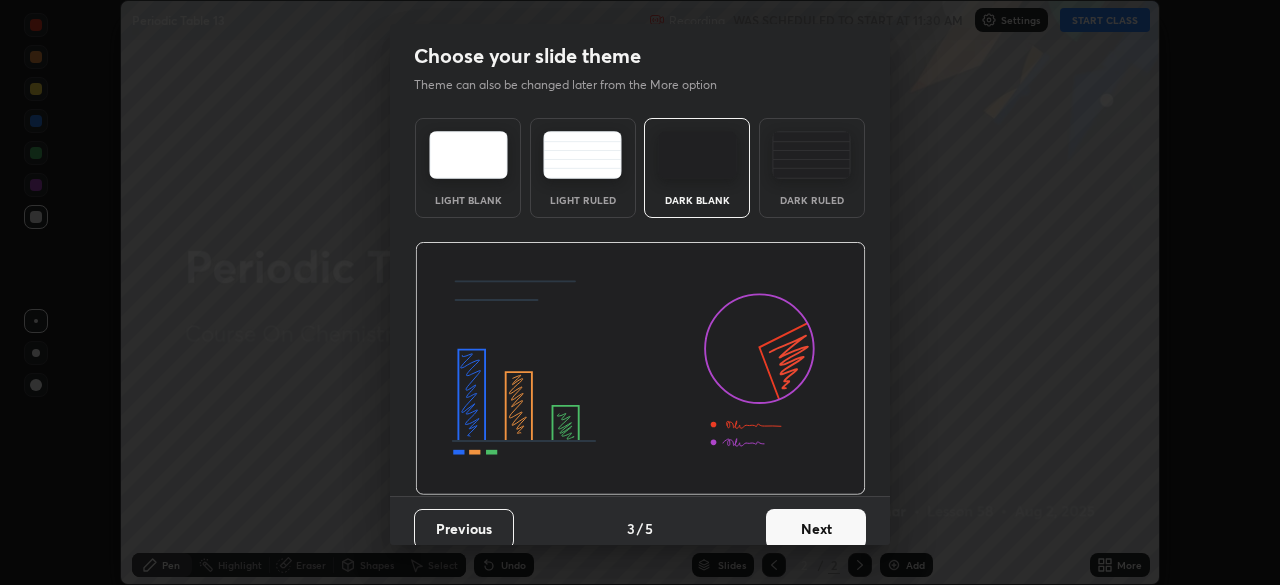 click on "Next" at bounding box center [816, 529] 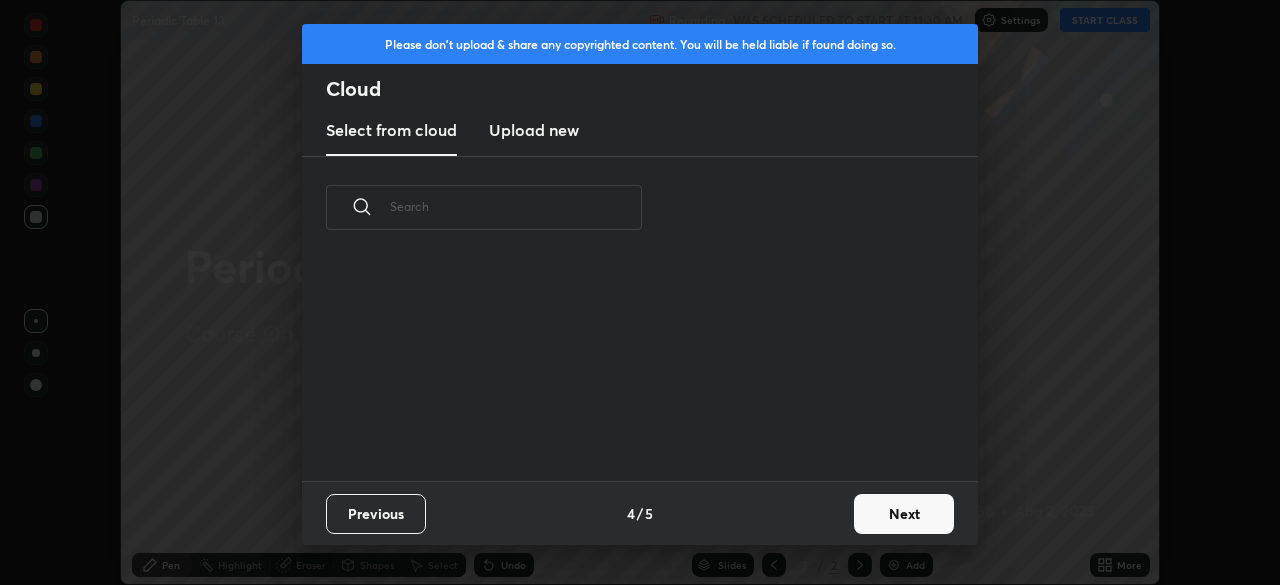 click on "Previous 4 / 5 Next" at bounding box center (640, 513) 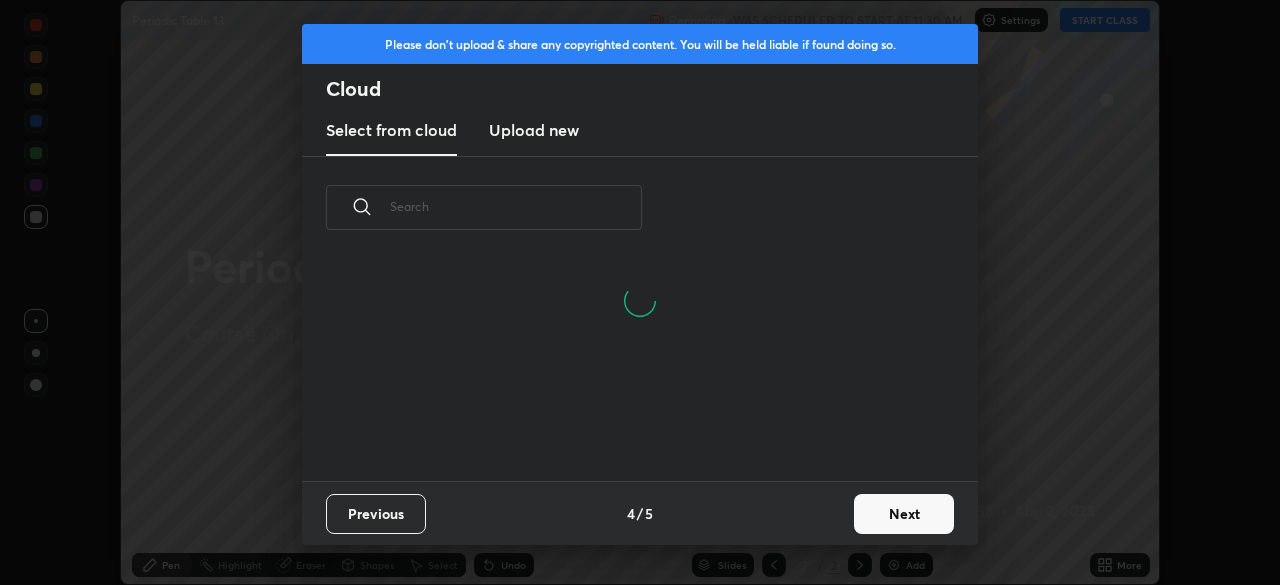 click on "Next" at bounding box center (904, 514) 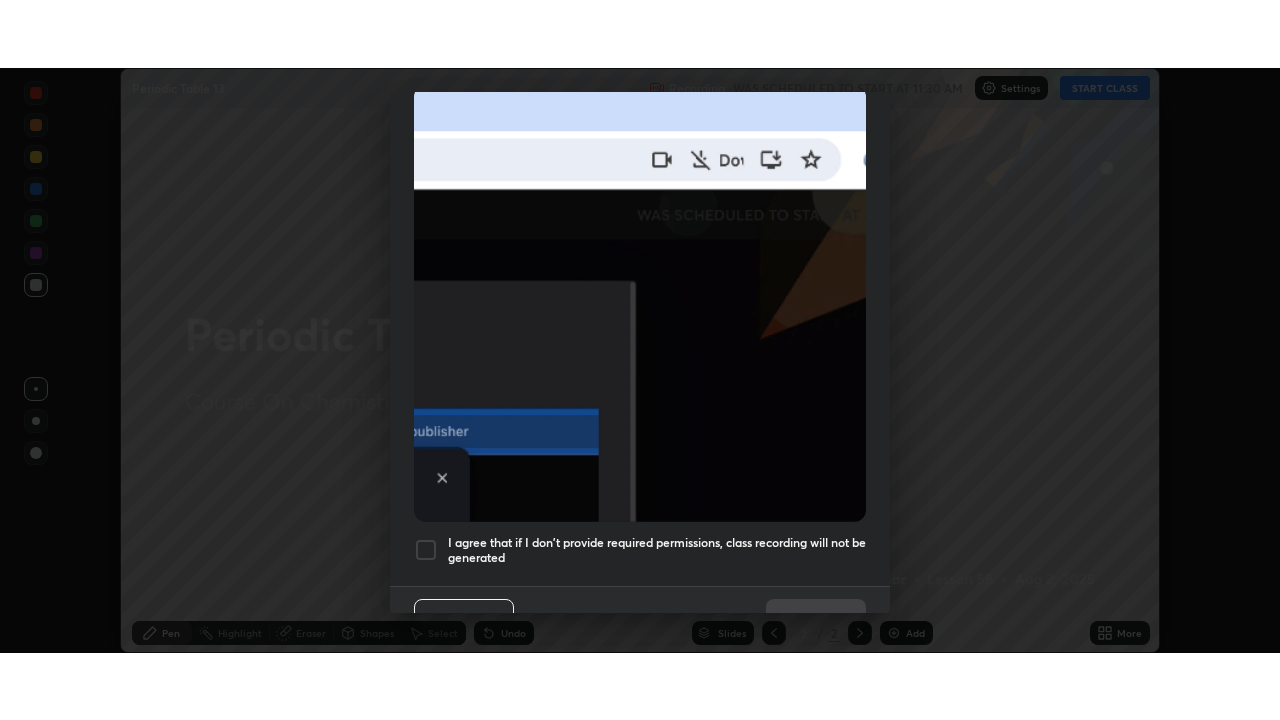 scroll, scrollTop: 479, scrollLeft: 0, axis: vertical 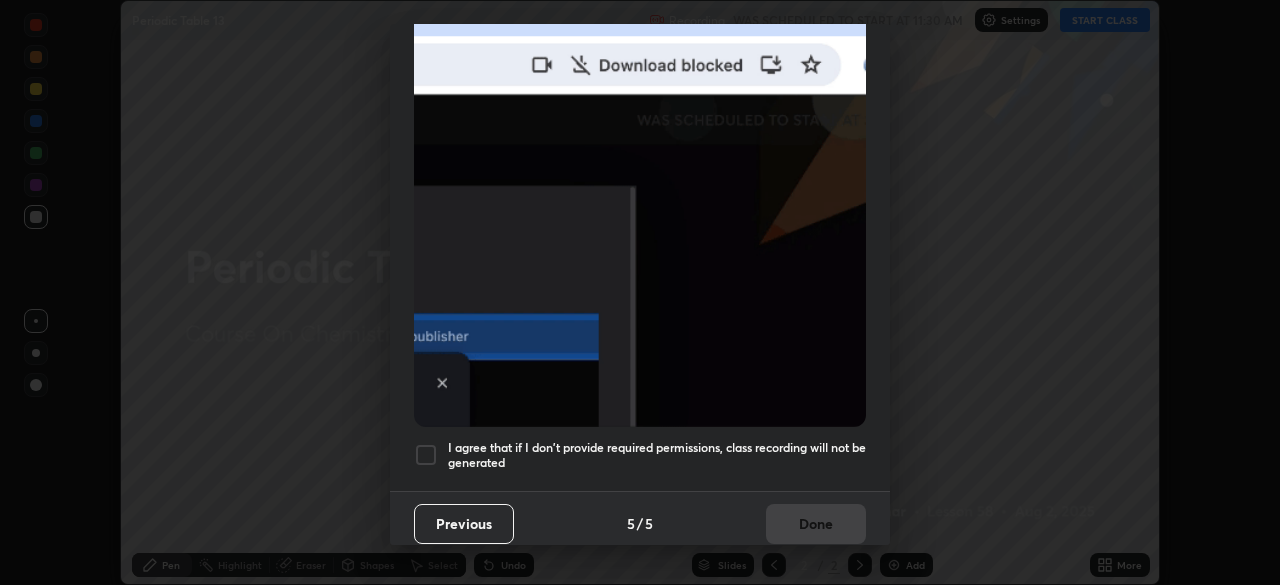 click at bounding box center (426, 455) 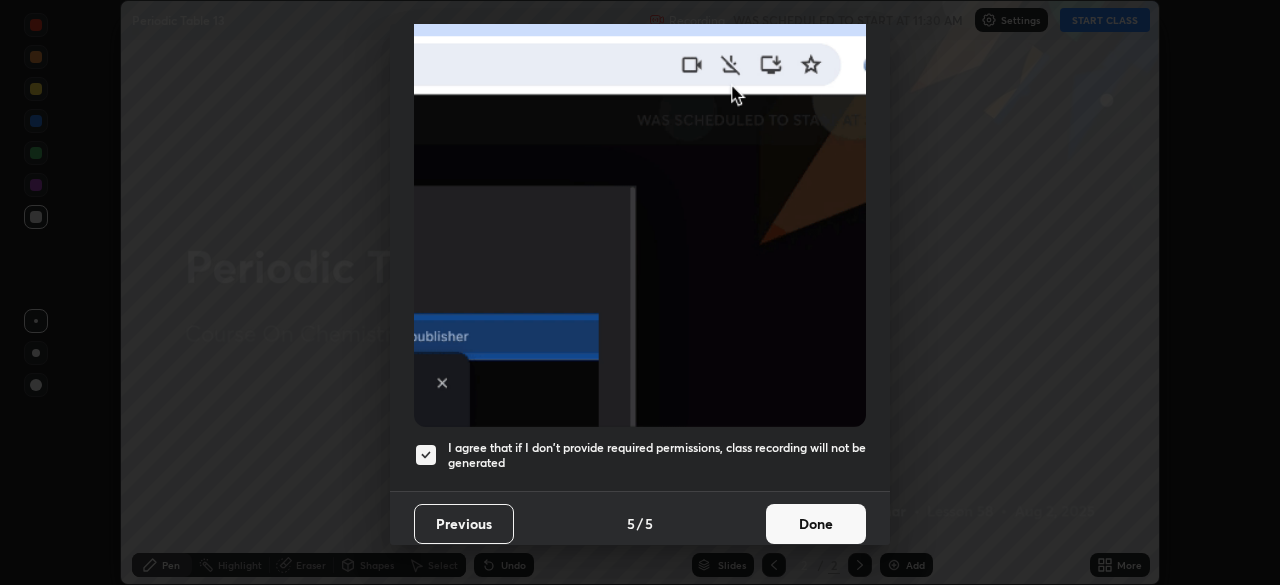 click on "Done" at bounding box center (816, 524) 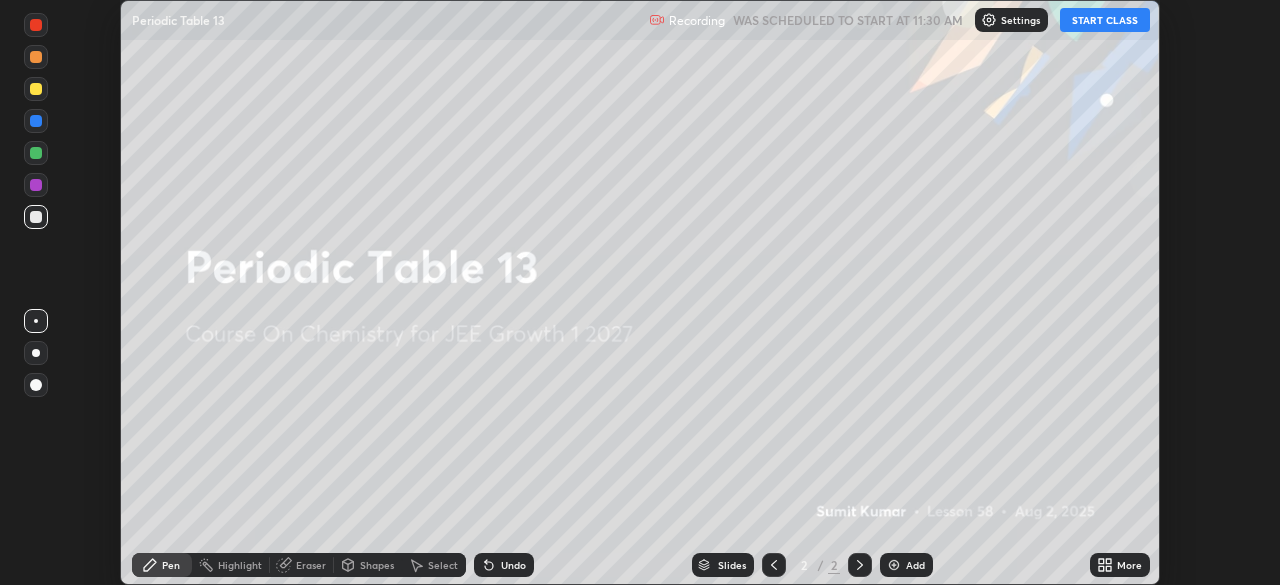 click at bounding box center (894, 565) 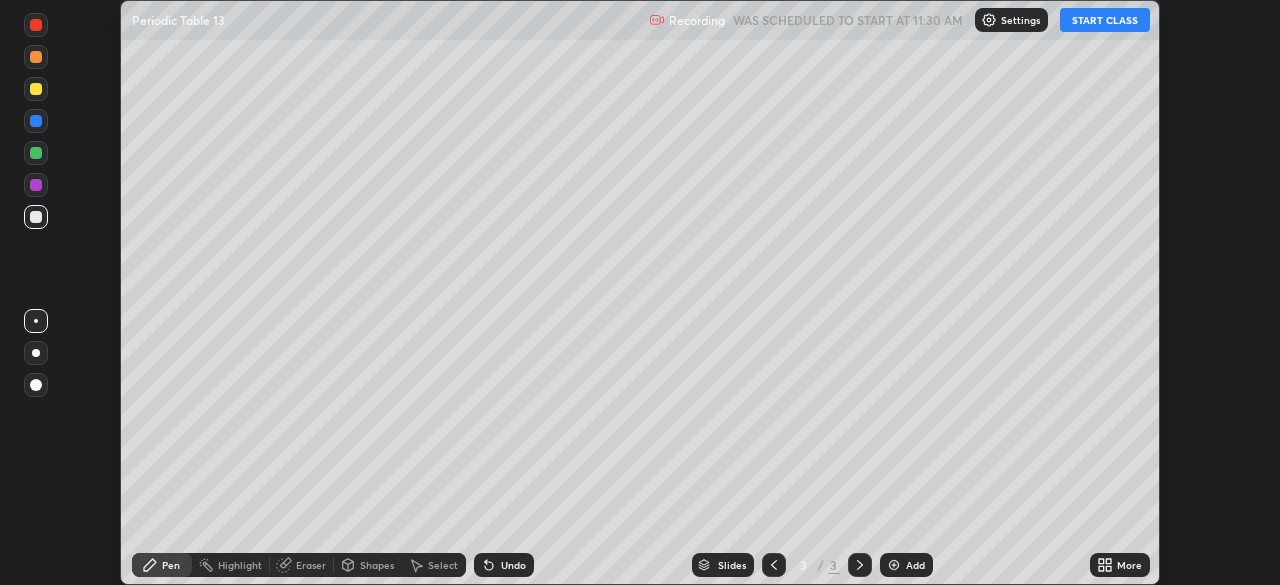 click on "START CLASS" at bounding box center [1105, 20] 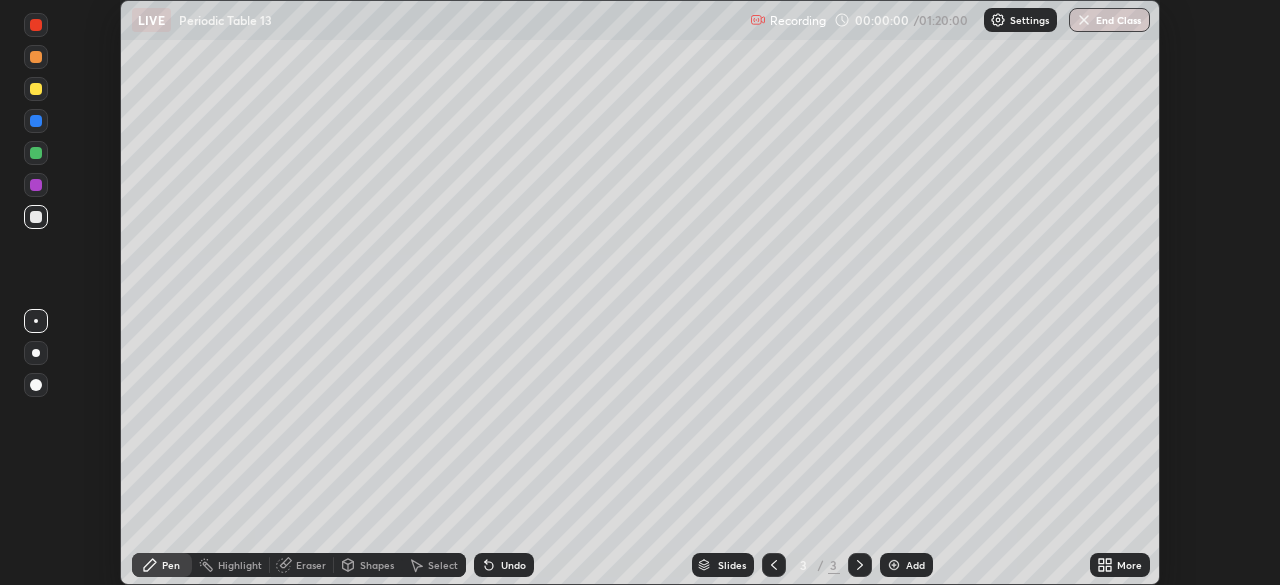 click on "More" at bounding box center (1129, 565) 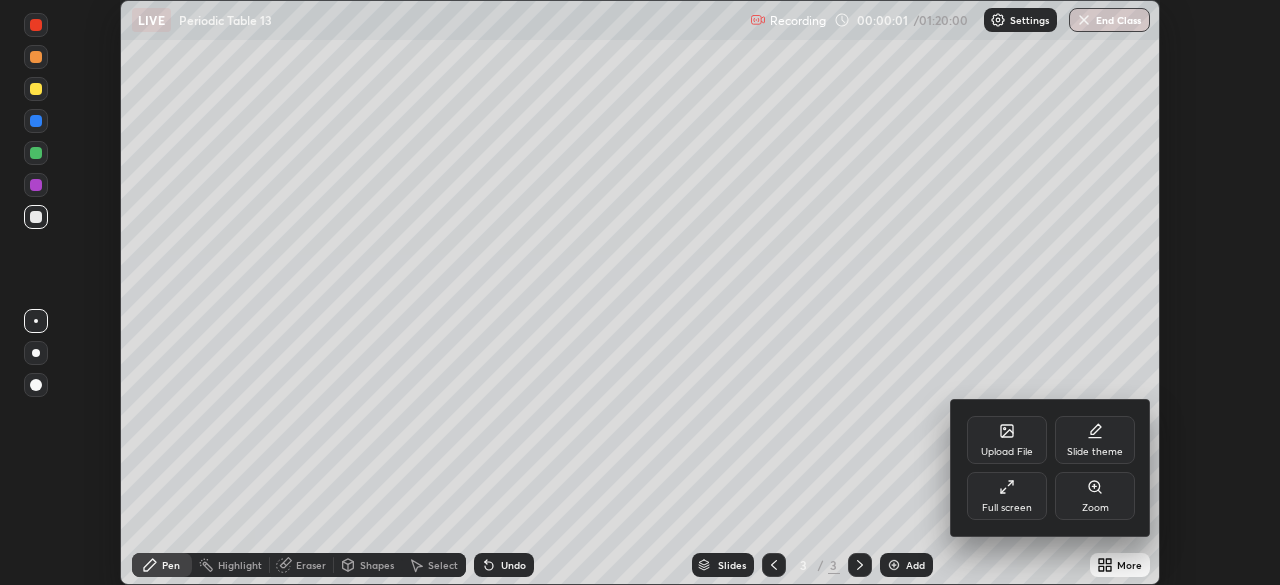 click on "Full screen" at bounding box center (1007, 496) 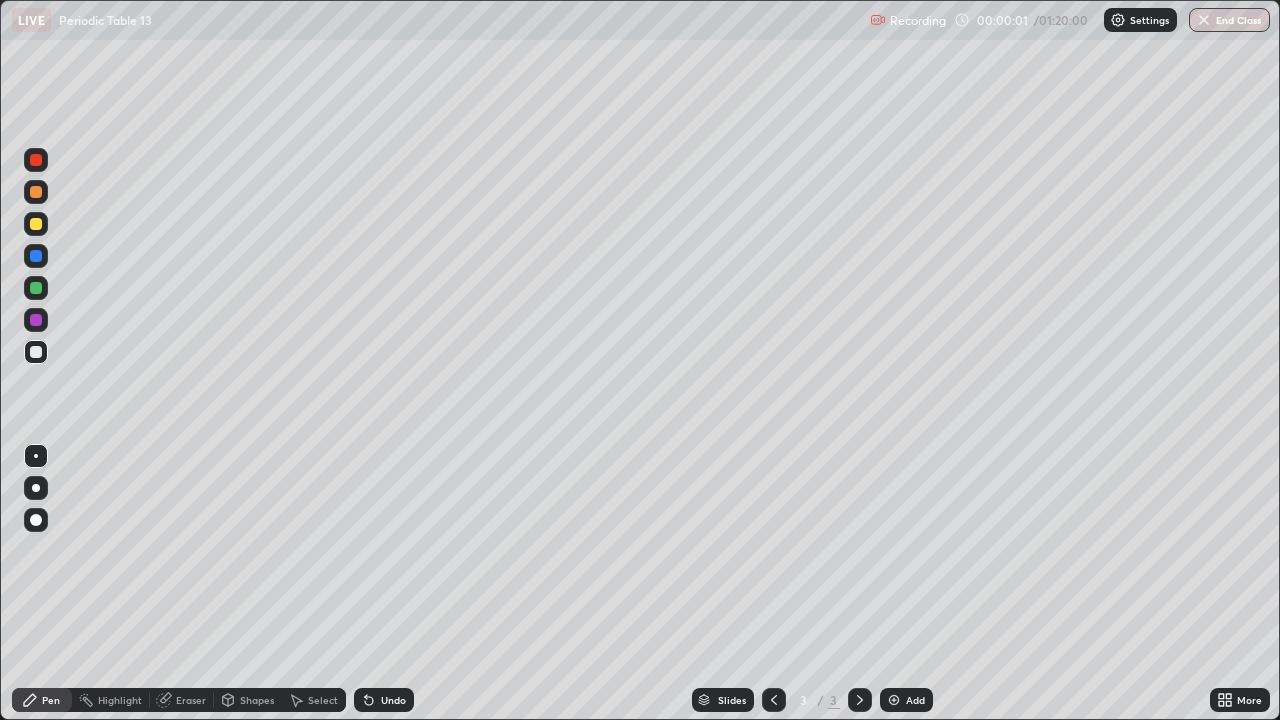 scroll, scrollTop: 99280, scrollLeft: 98720, axis: both 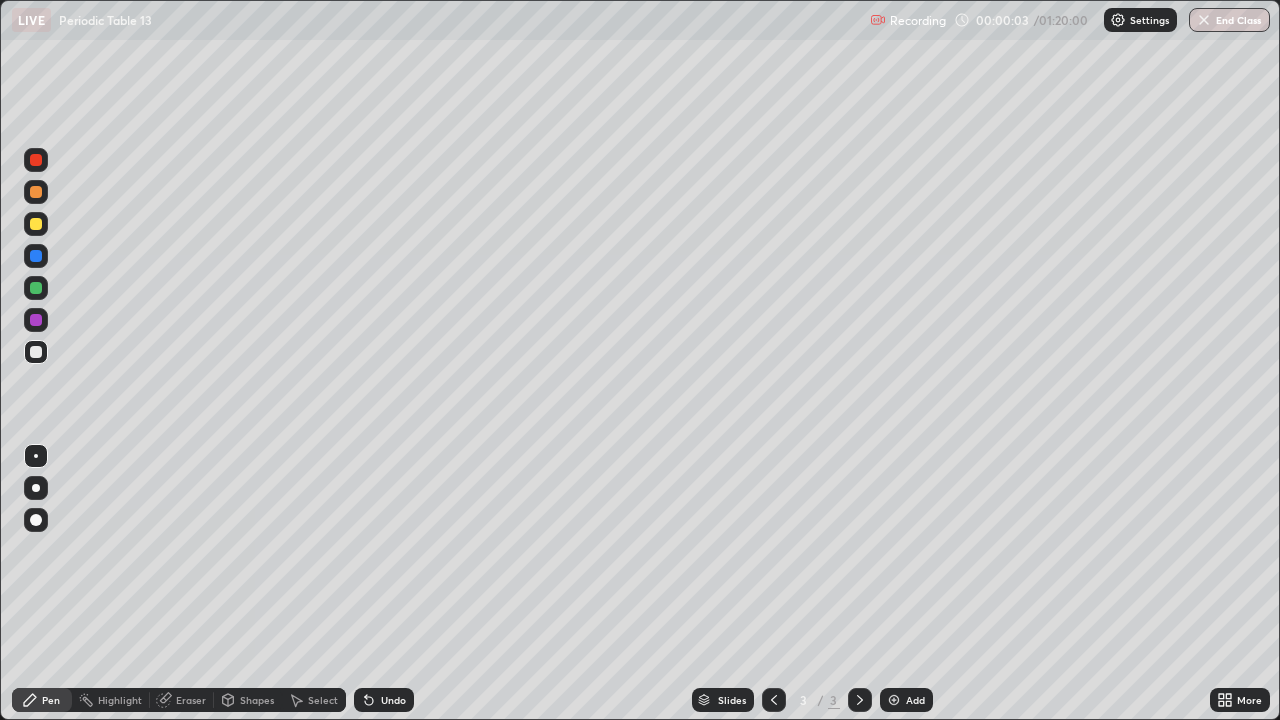 click at bounding box center (36, 224) 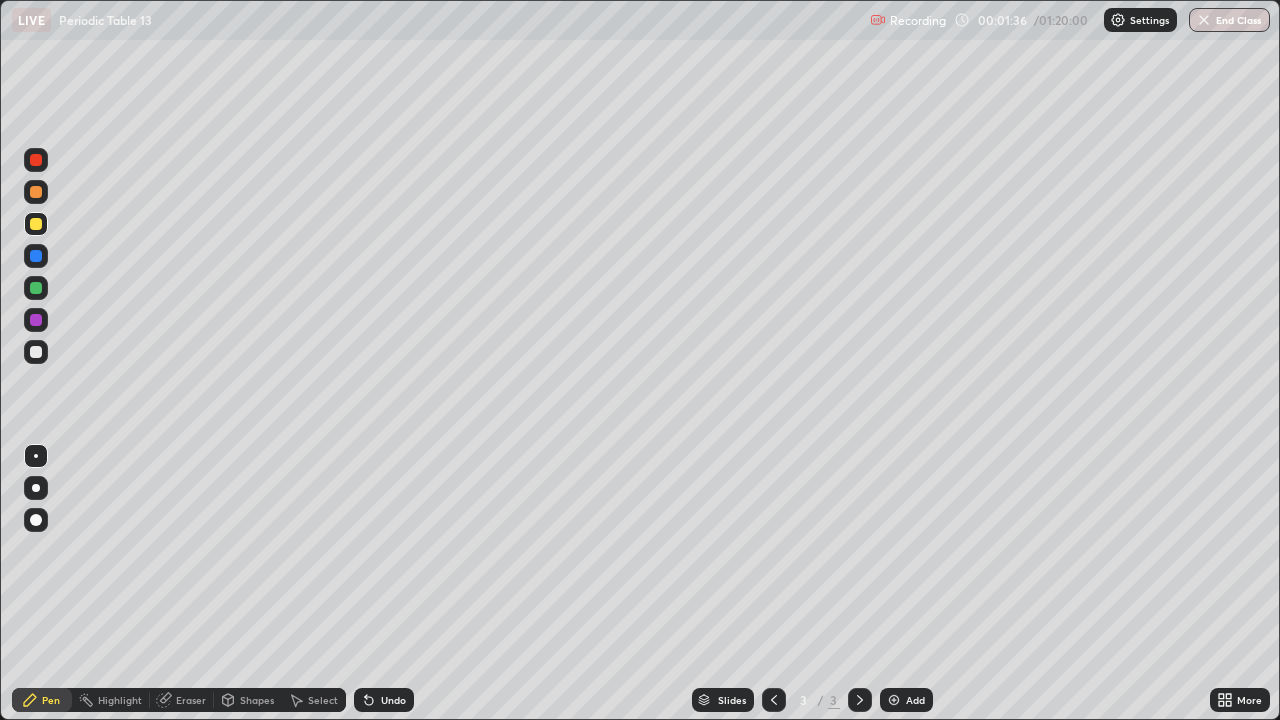click at bounding box center [36, 160] 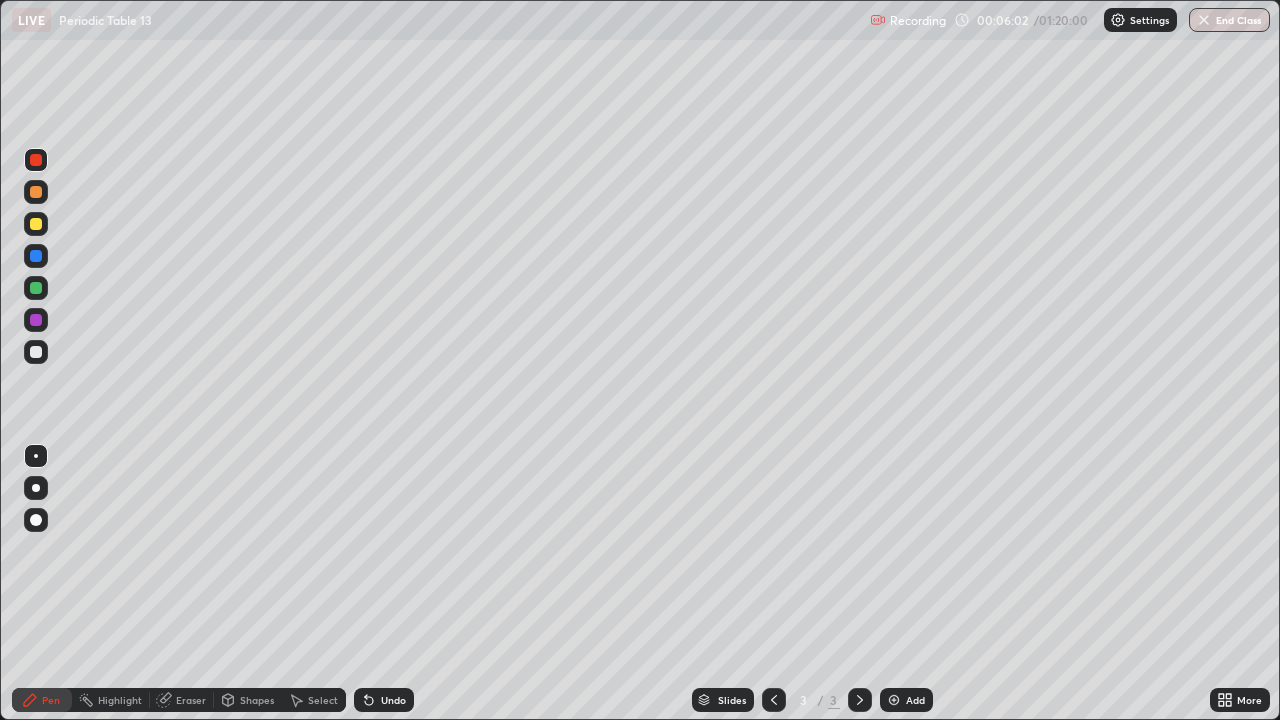 click at bounding box center (894, 700) 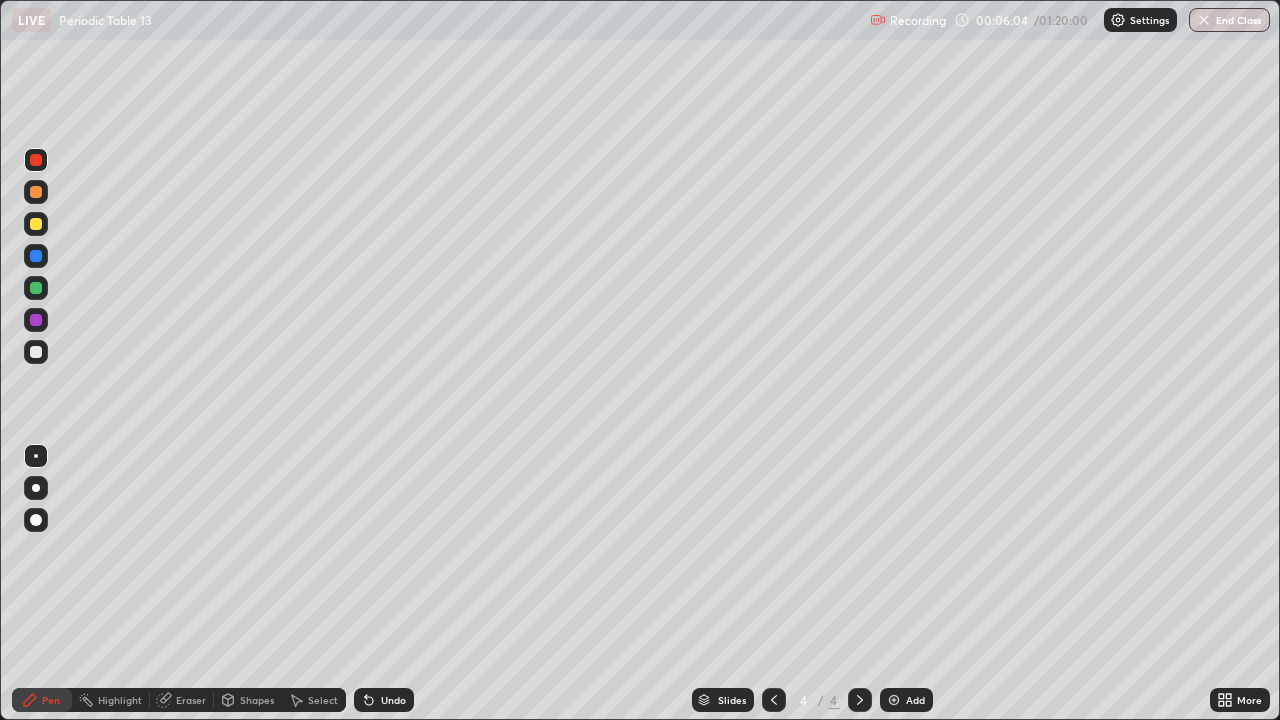 click at bounding box center [36, 224] 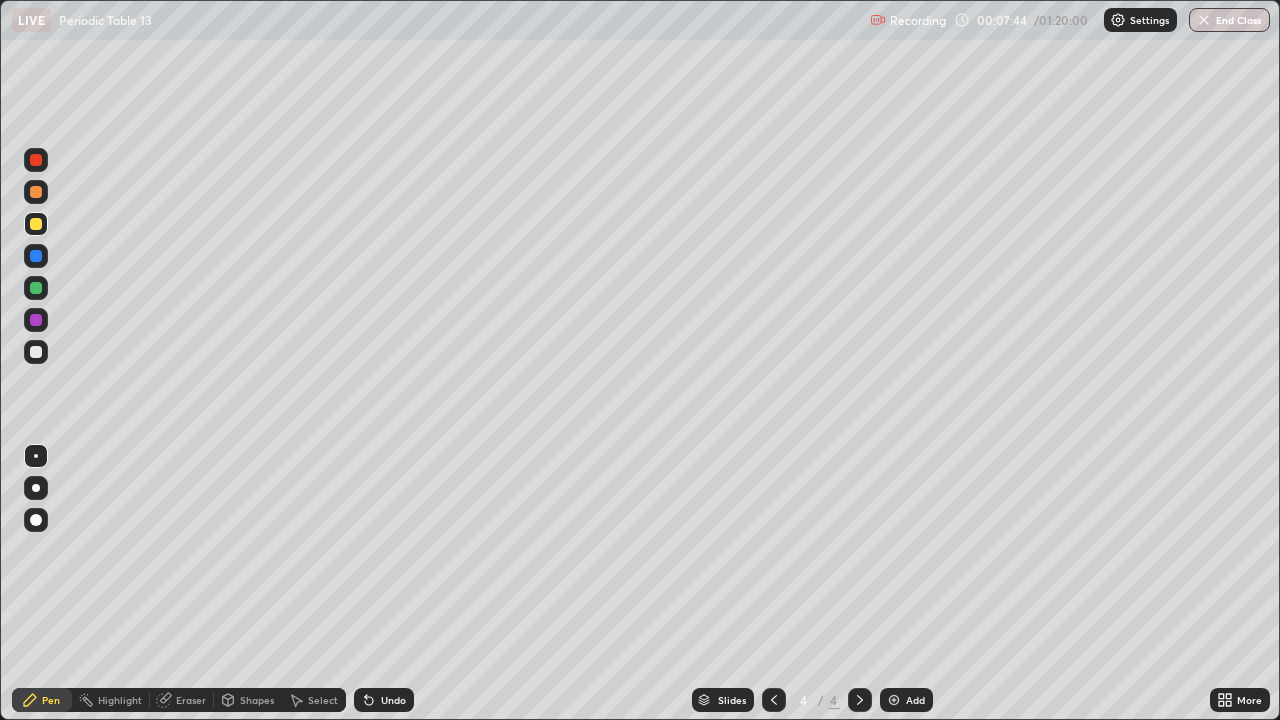 click at bounding box center (36, 160) 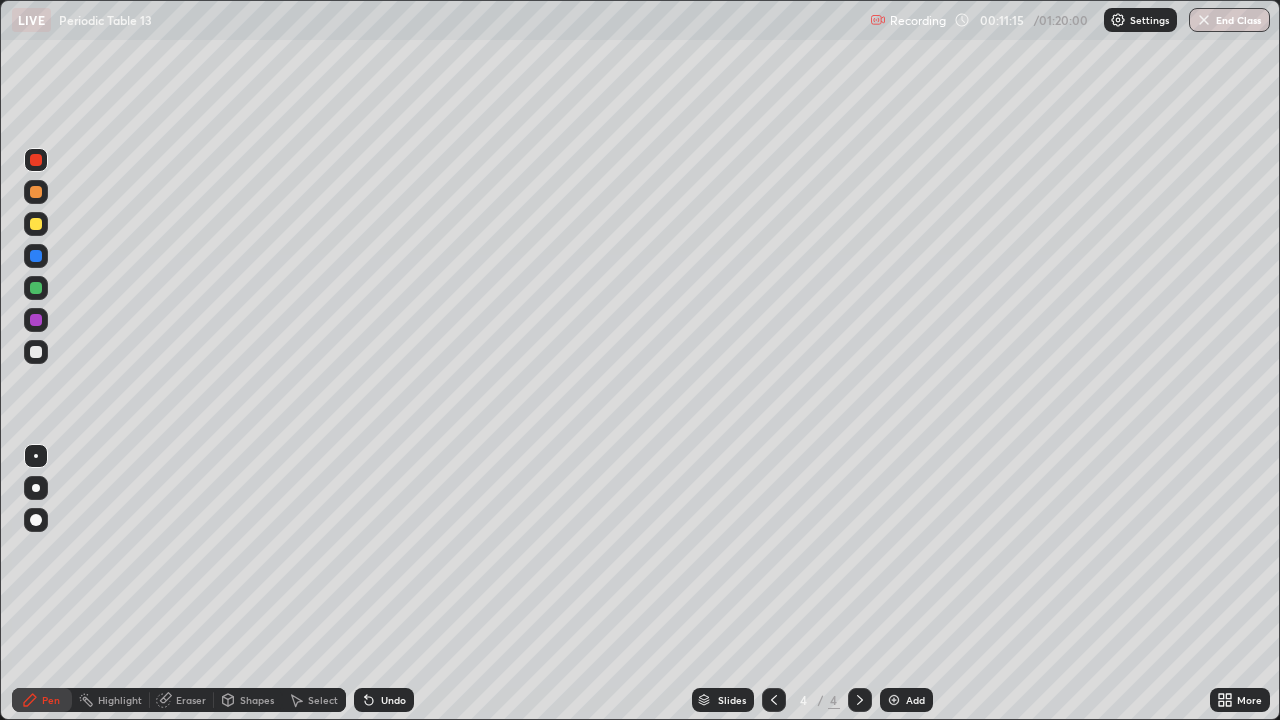 click at bounding box center [36, 288] 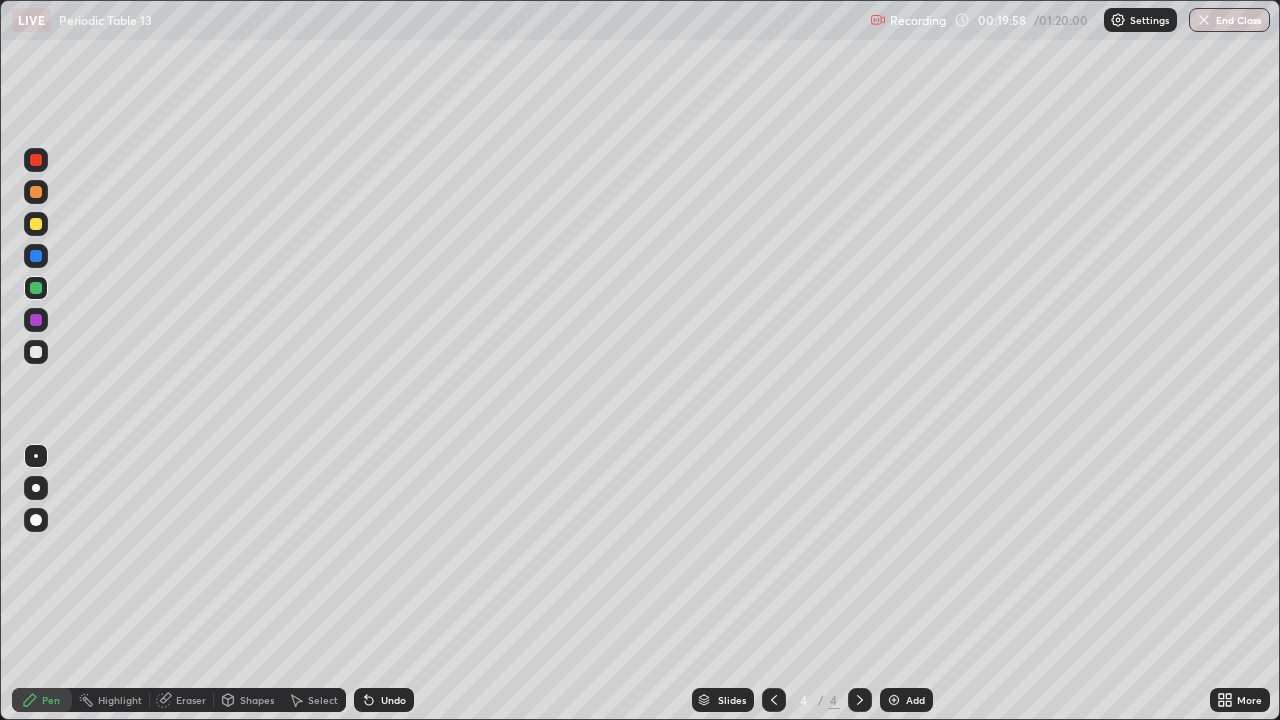 click at bounding box center [860, 700] 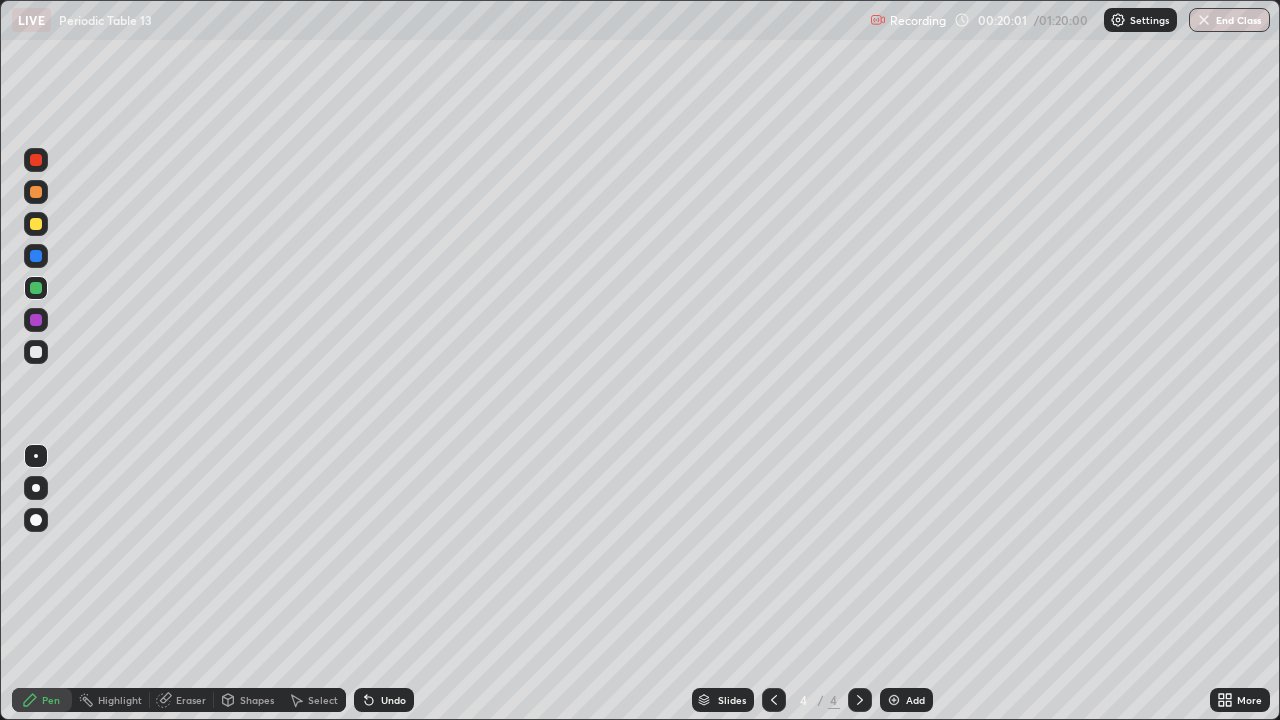 click at bounding box center (894, 700) 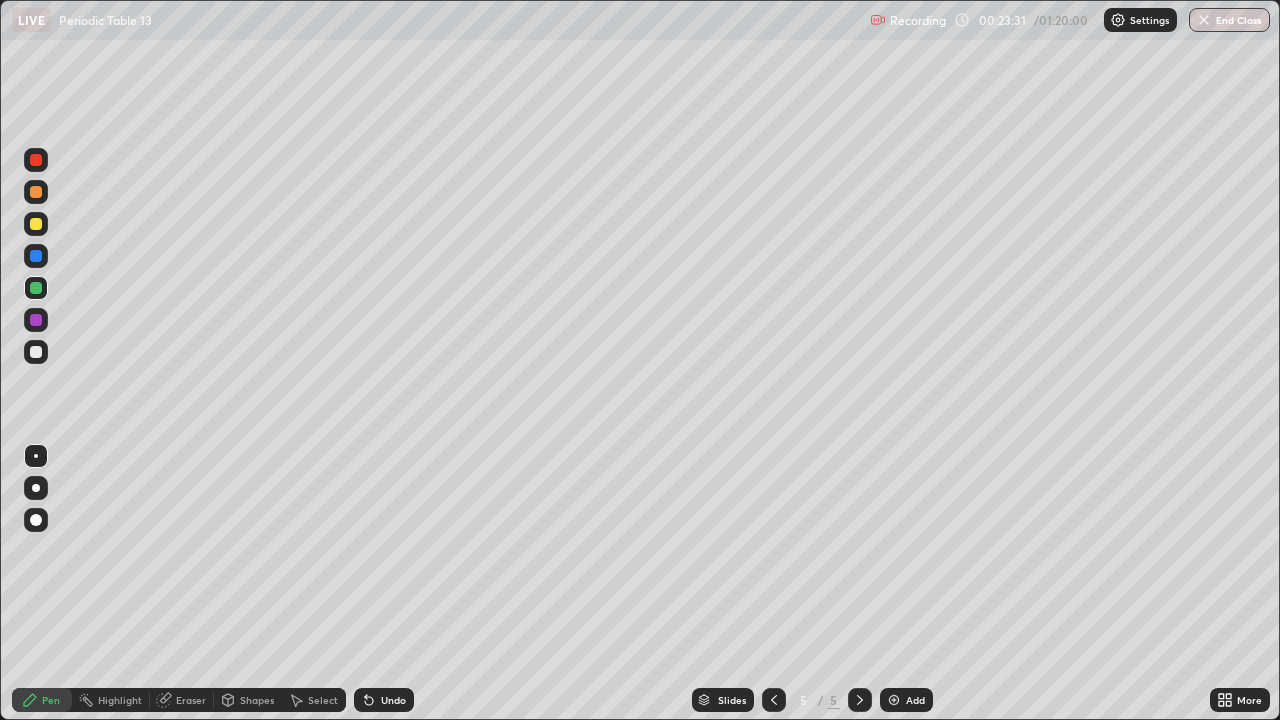 click at bounding box center [894, 700] 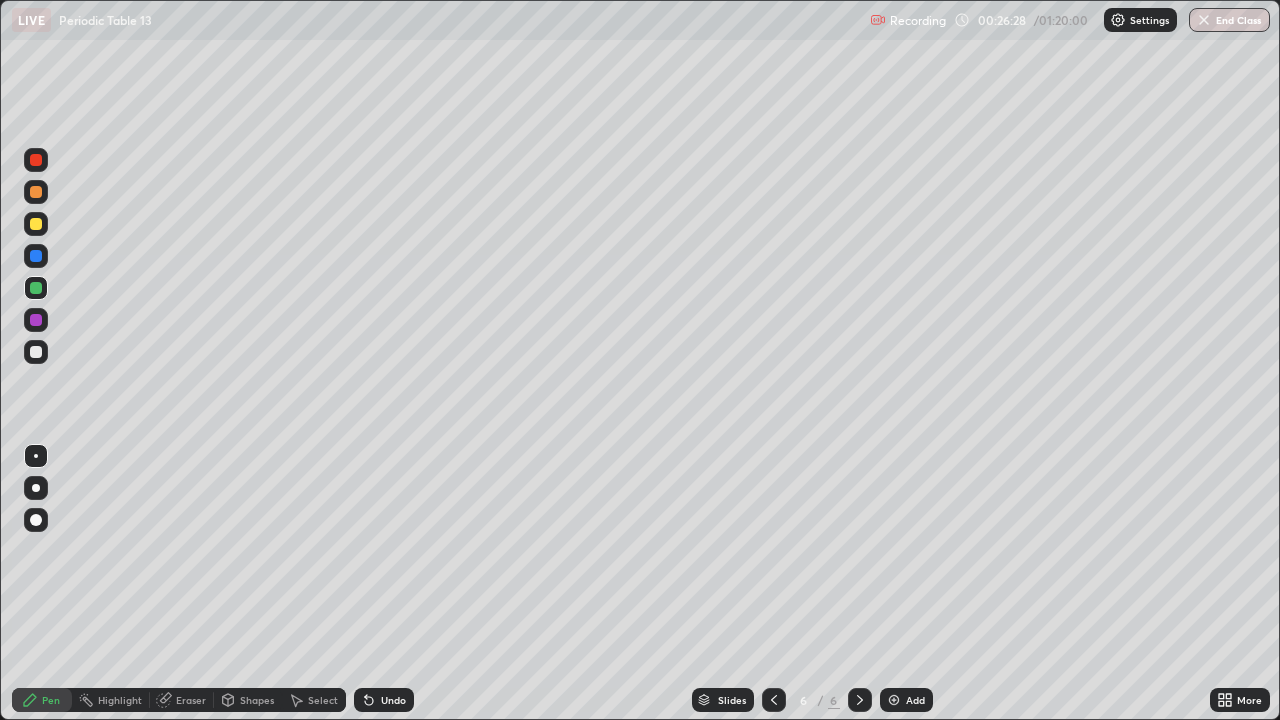 click at bounding box center (36, 160) 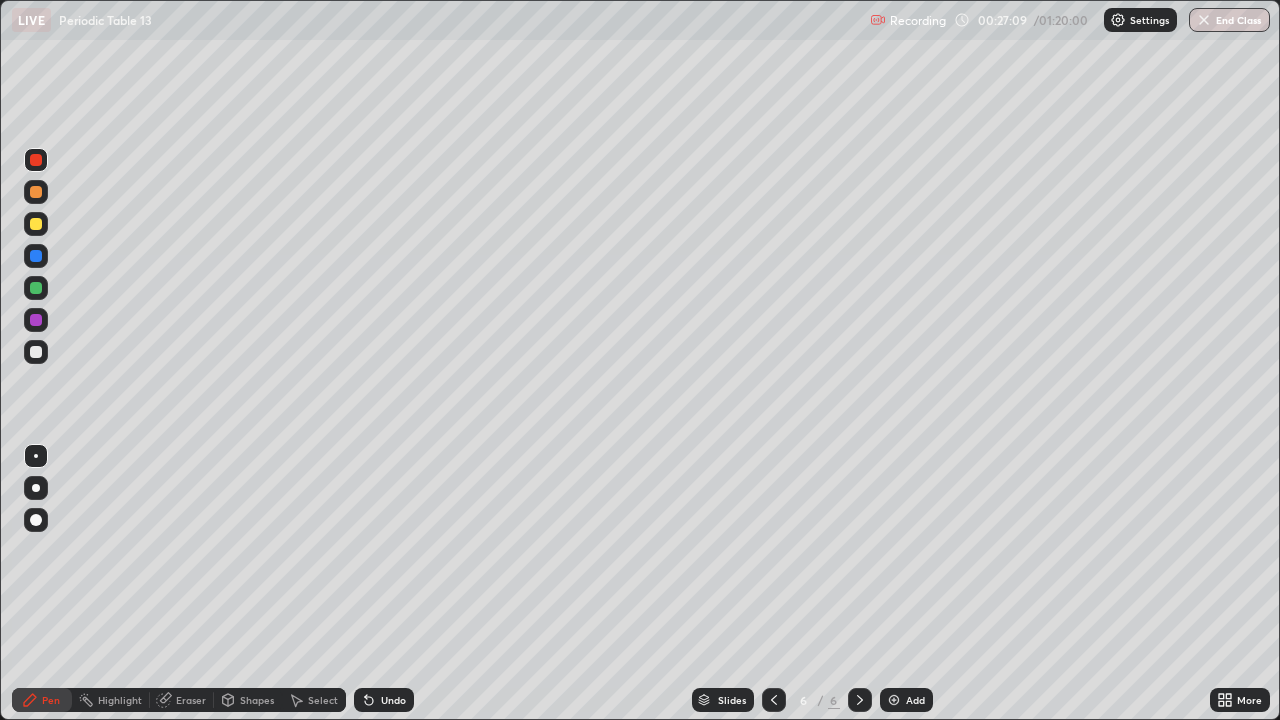 click at bounding box center [36, 224] 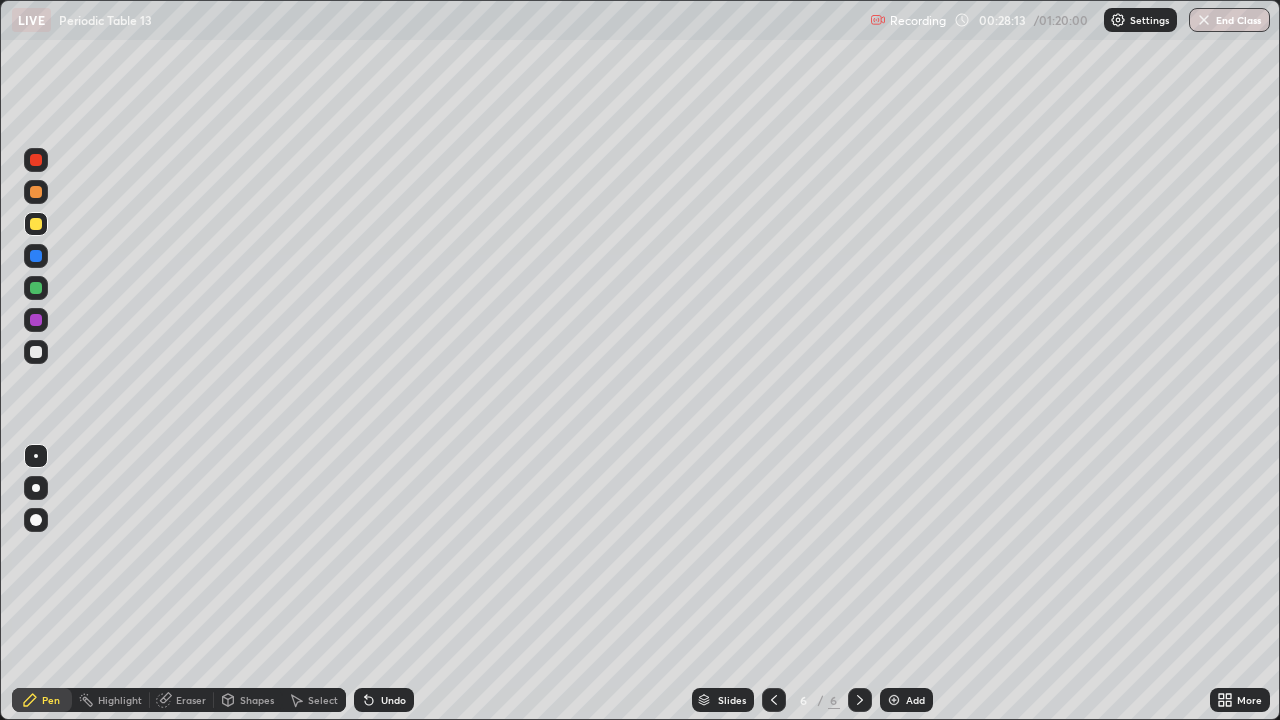 click at bounding box center [36, 288] 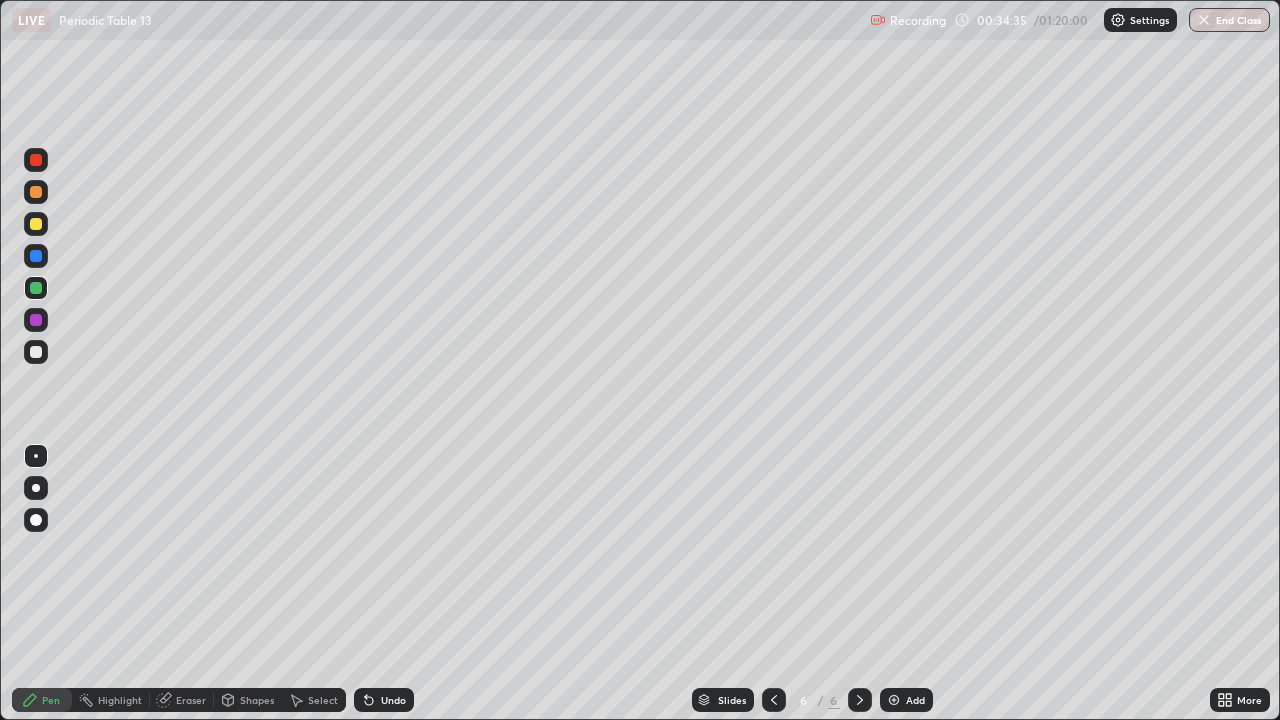 click on "Add" at bounding box center [906, 700] 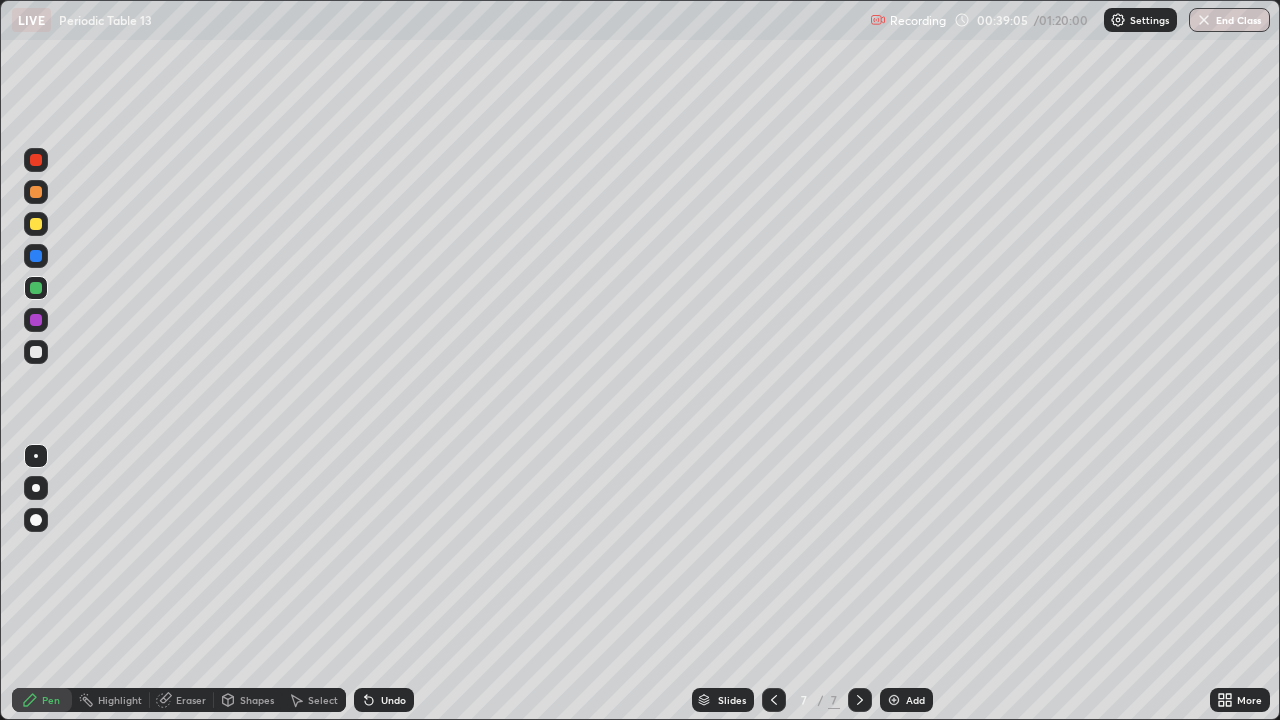 click at bounding box center [36, 224] 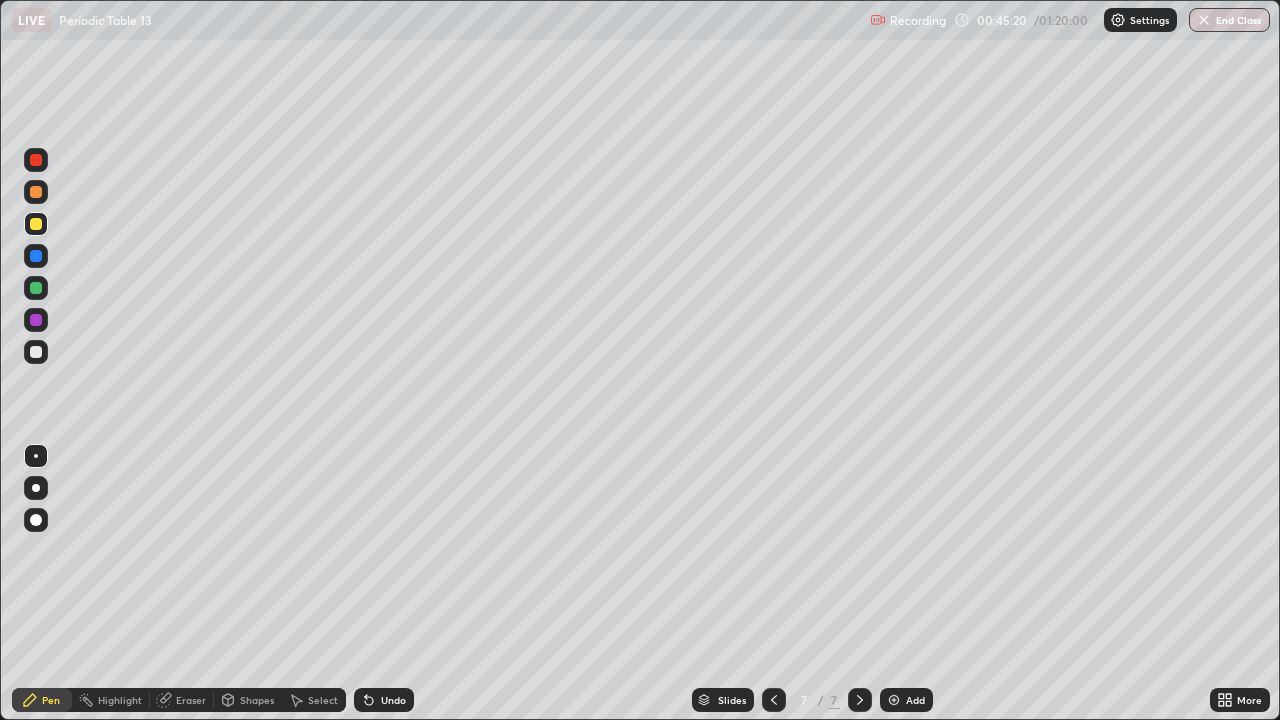 click at bounding box center (894, 700) 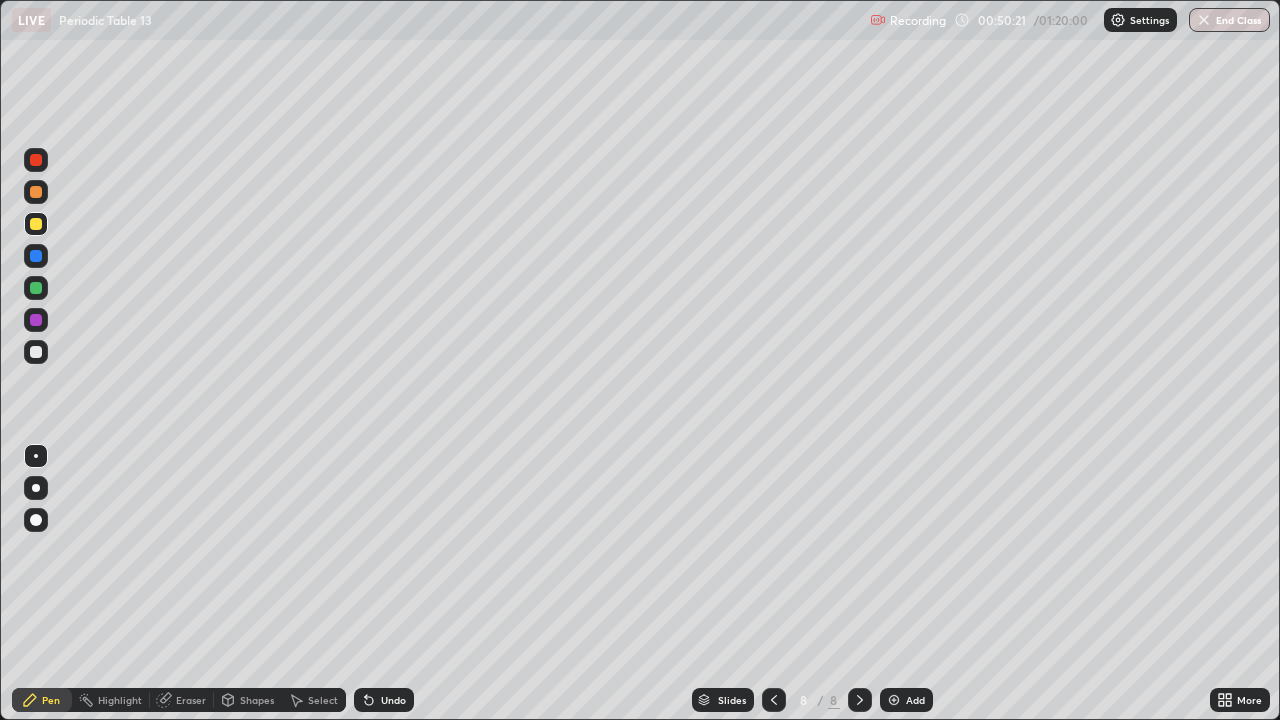 click at bounding box center (894, 700) 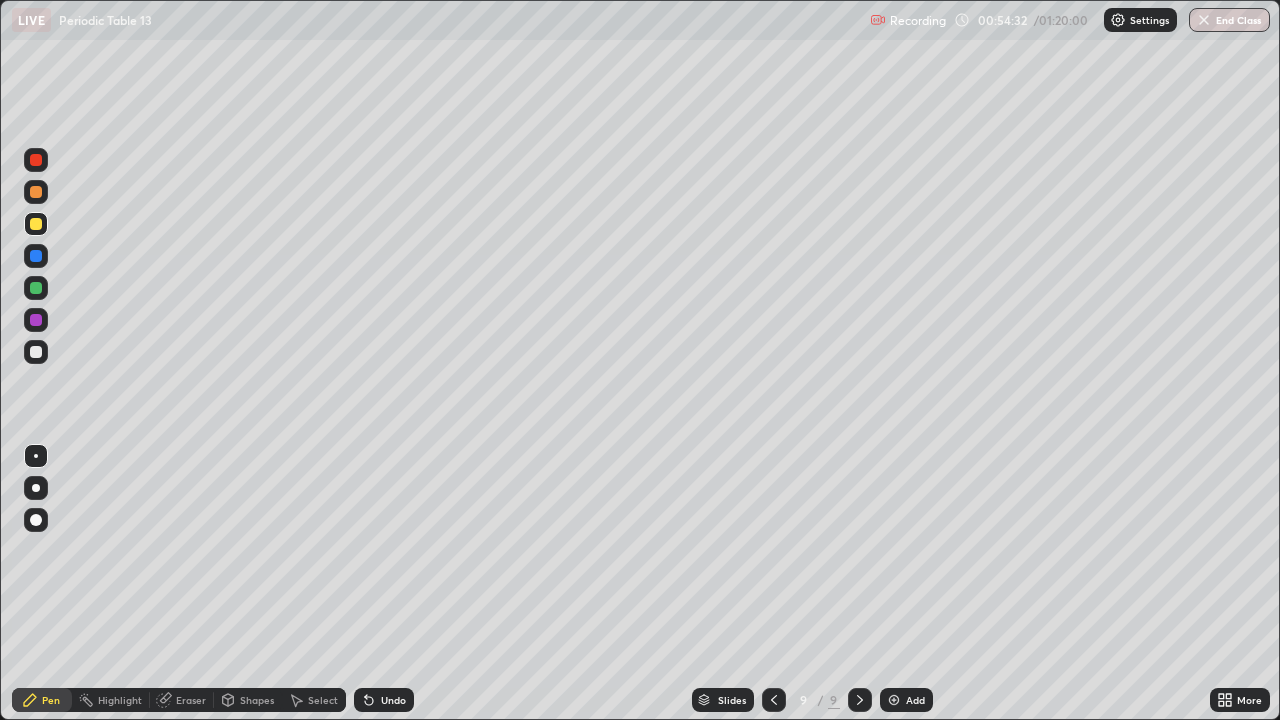click at bounding box center [894, 700] 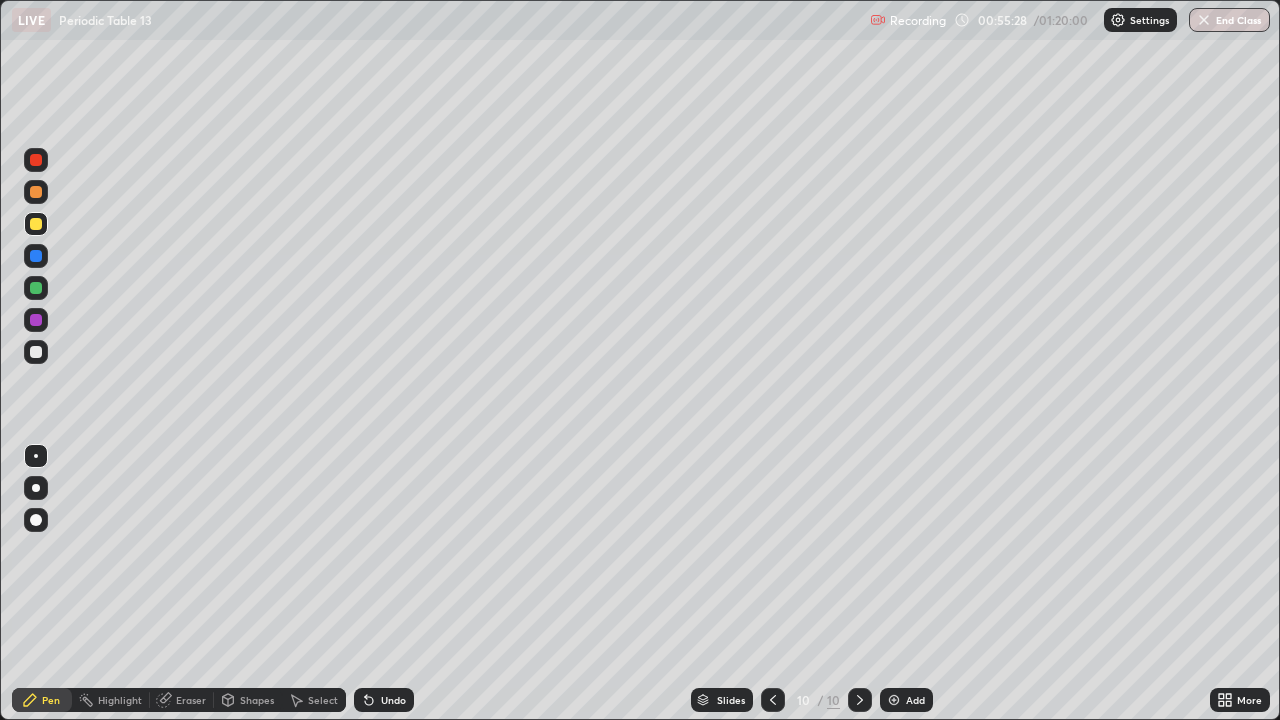 click at bounding box center (36, 160) 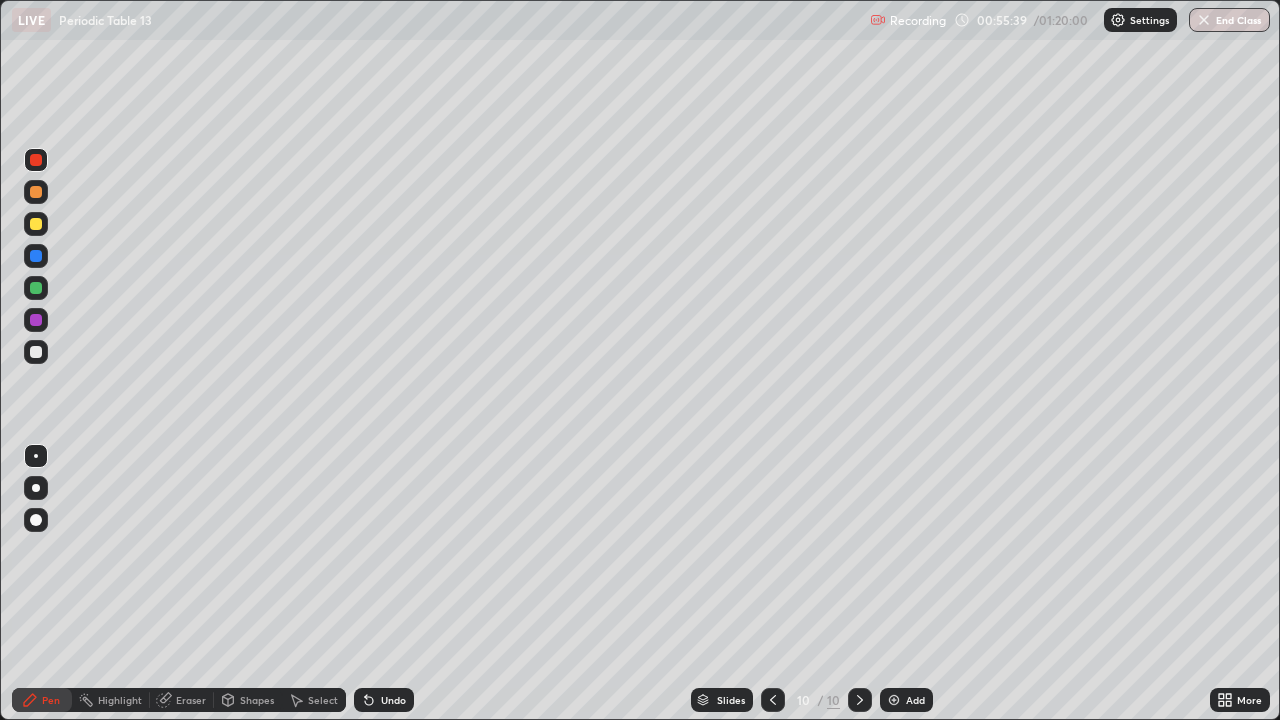 click 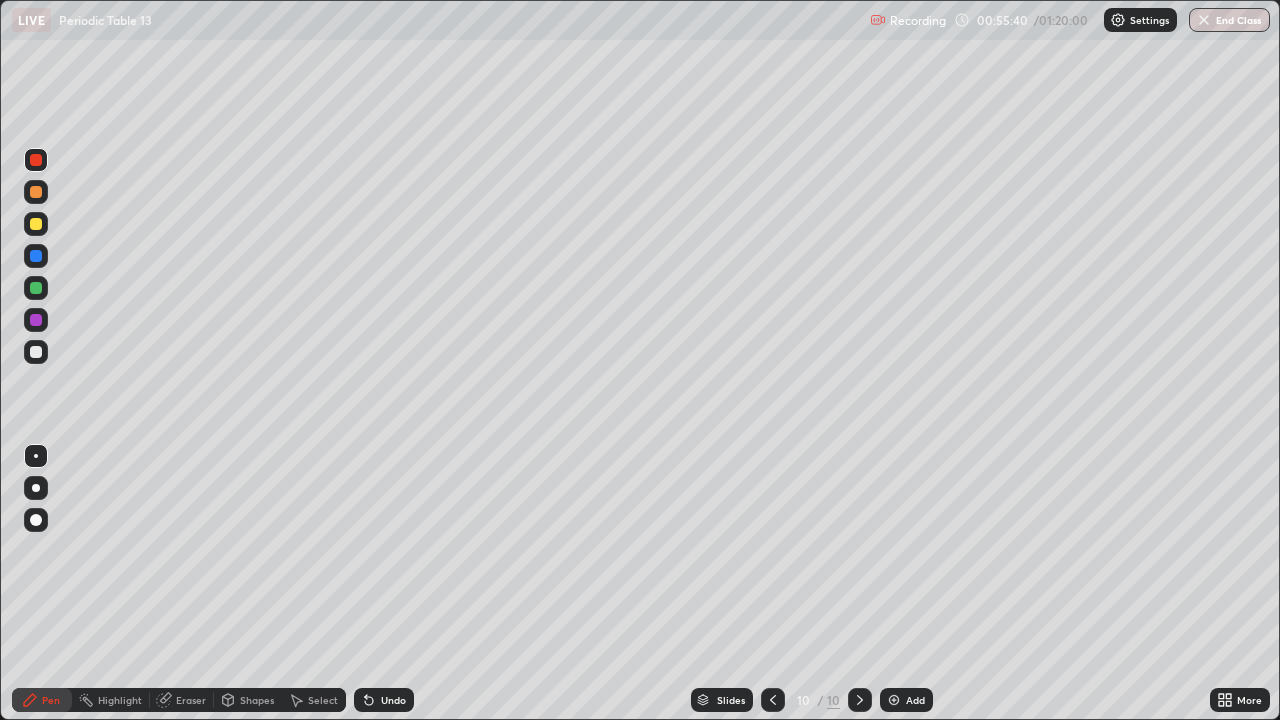 click 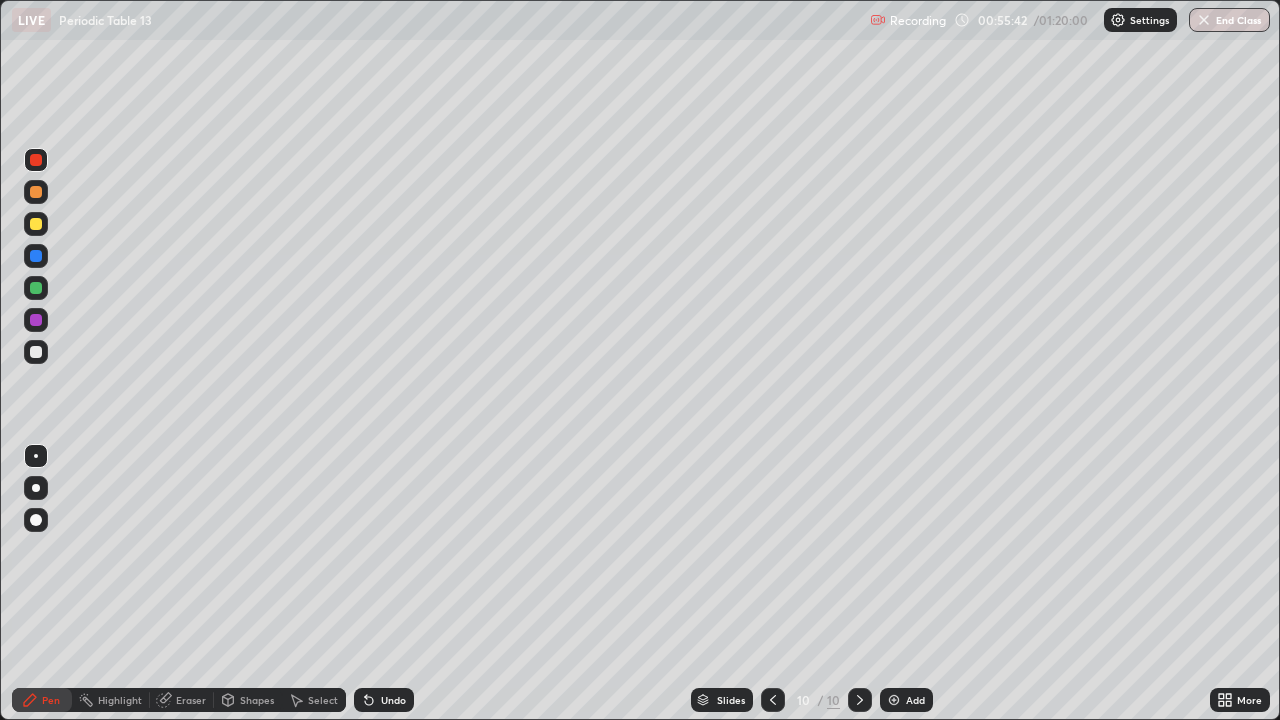 click 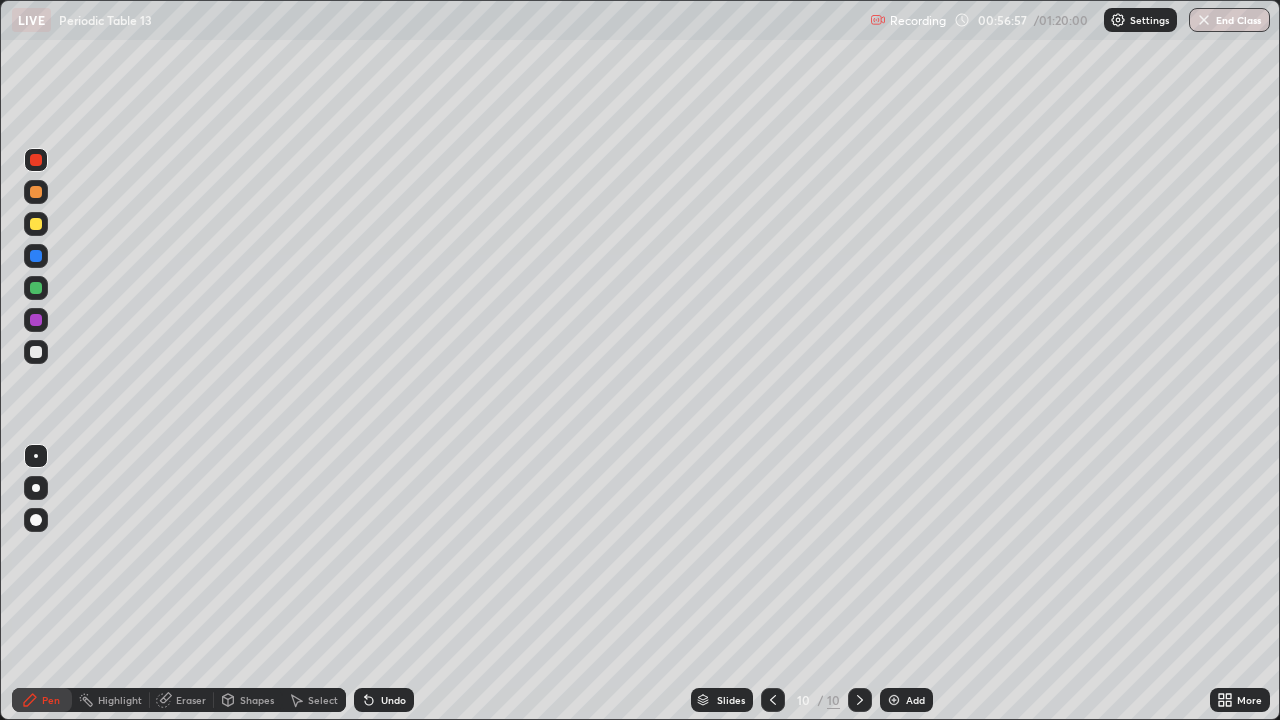 click at bounding box center (36, 160) 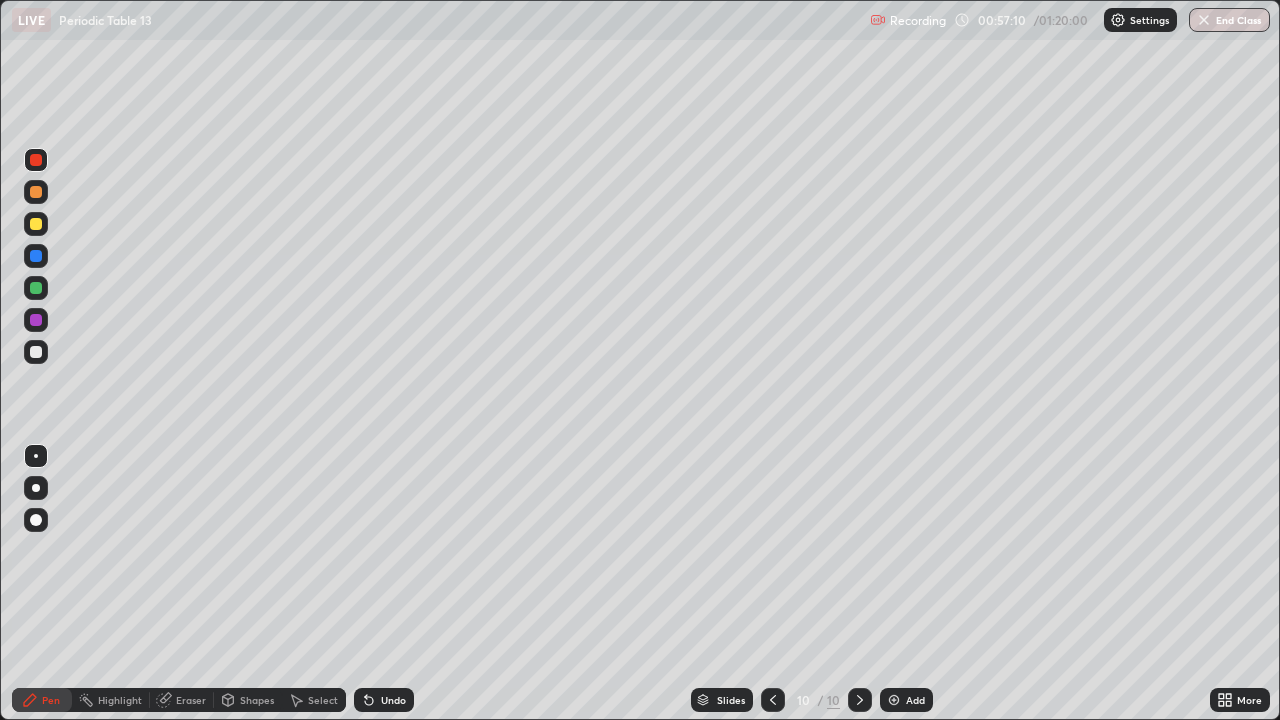 click on "Eraser" at bounding box center [191, 700] 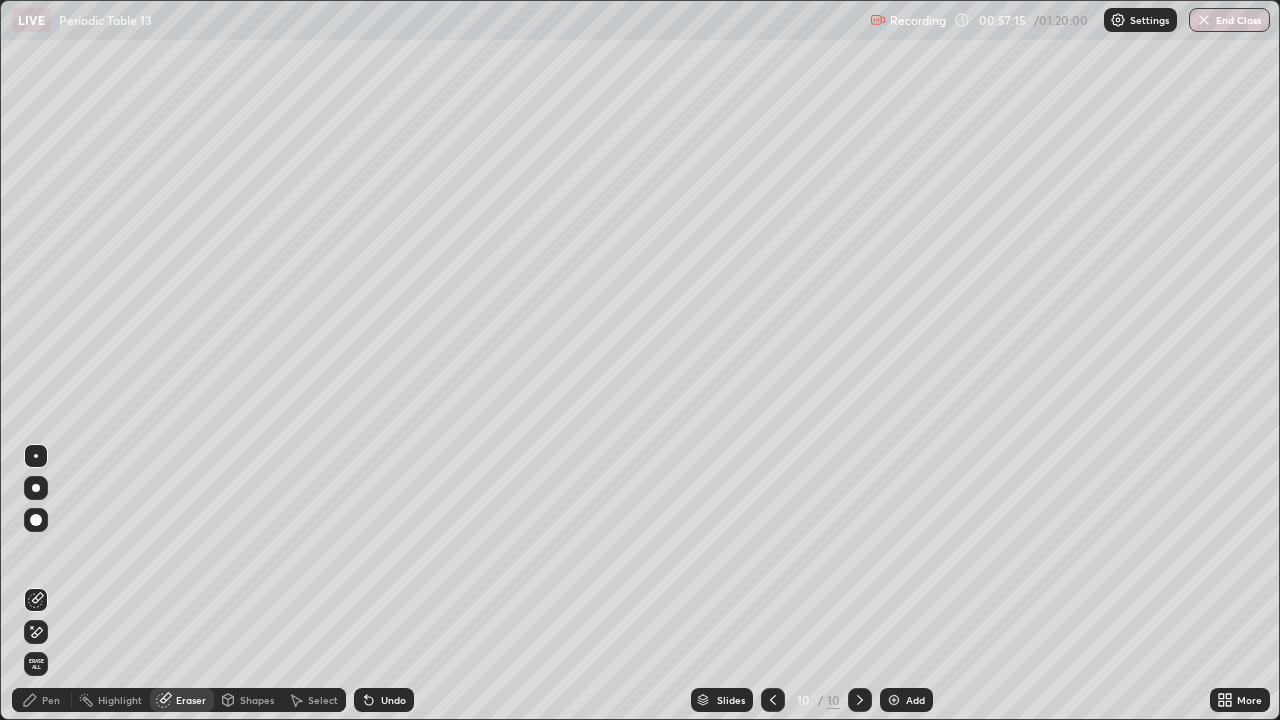 click on "Pen" at bounding box center (51, 700) 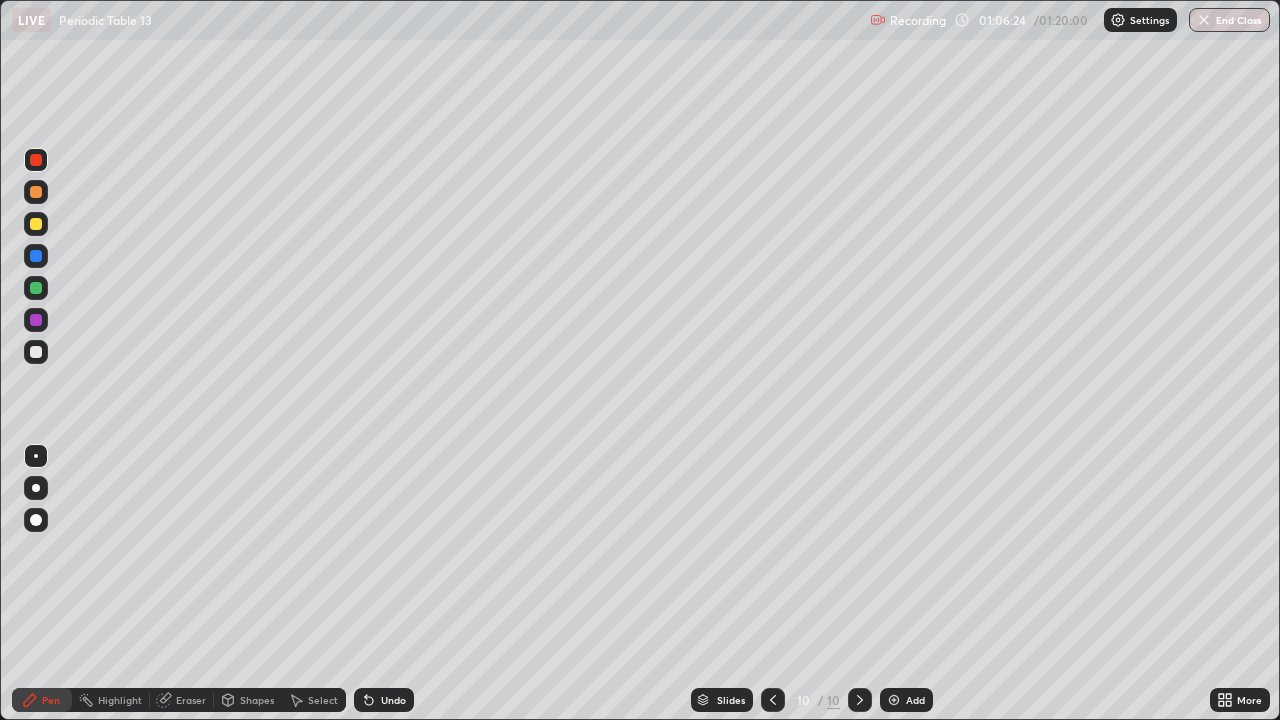 click at bounding box center [894, 700] 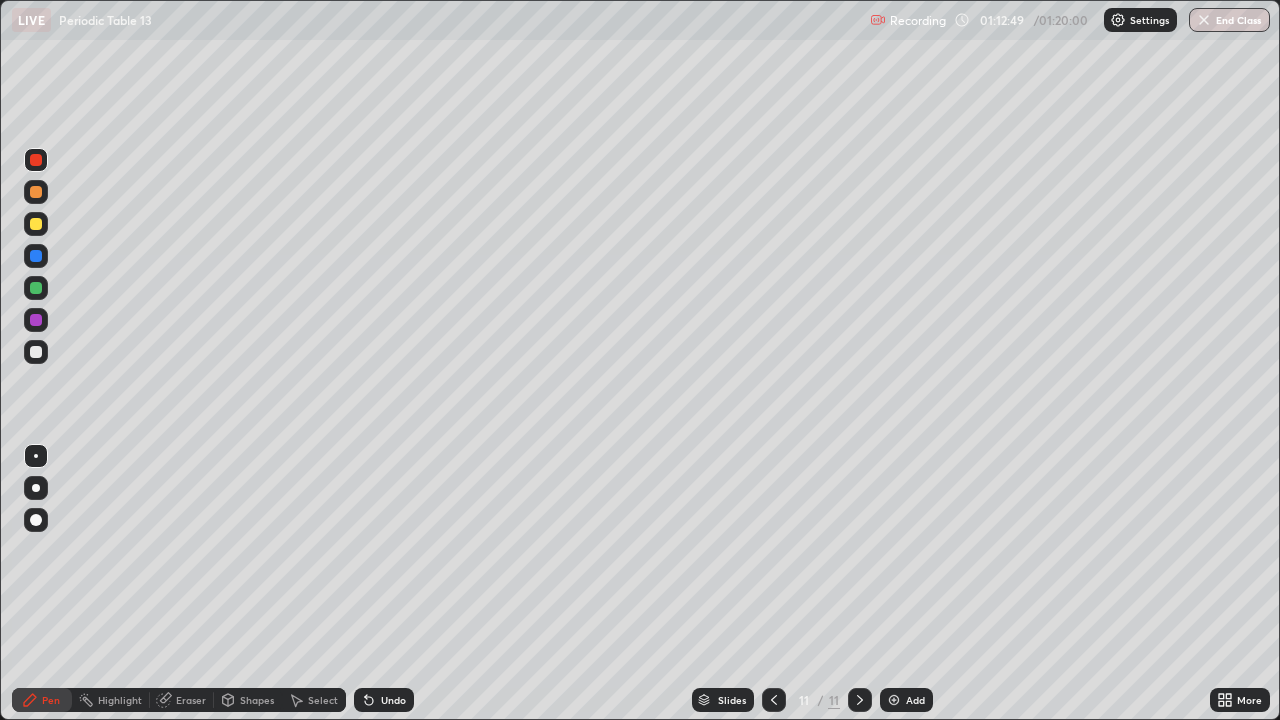 click at bounding box center (894, 700) 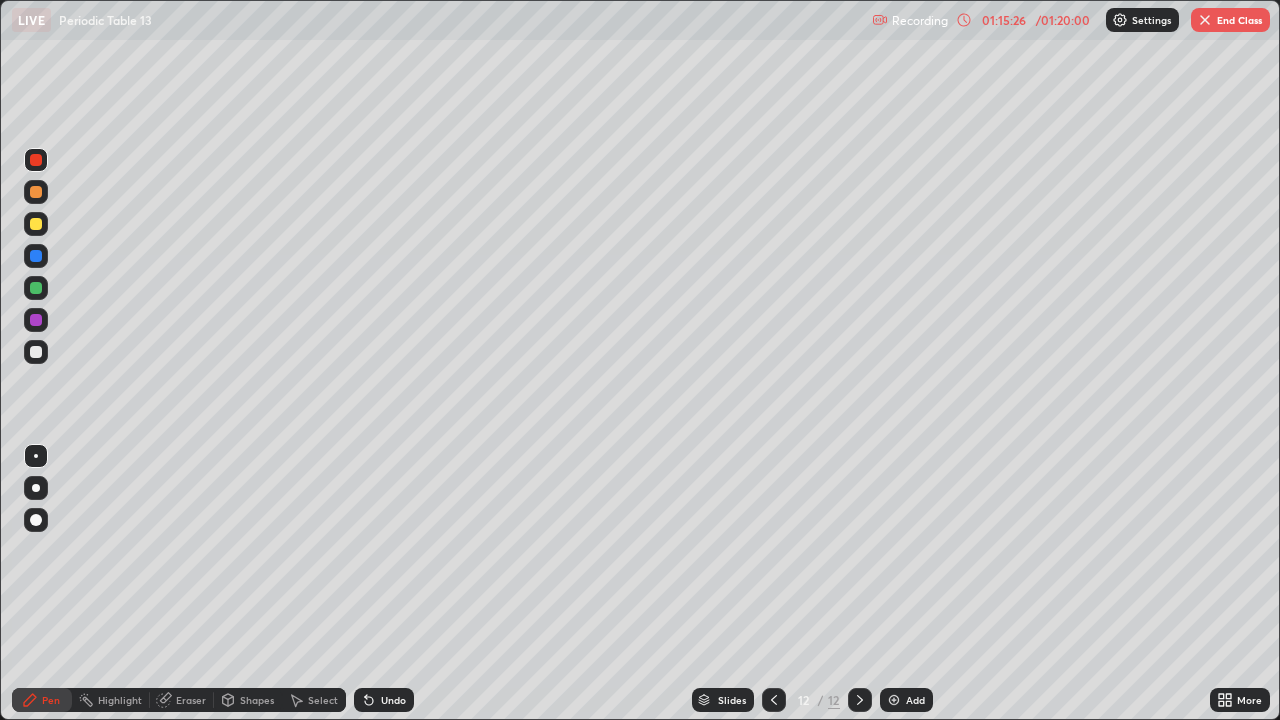 click at bounding box center [1205, 20] 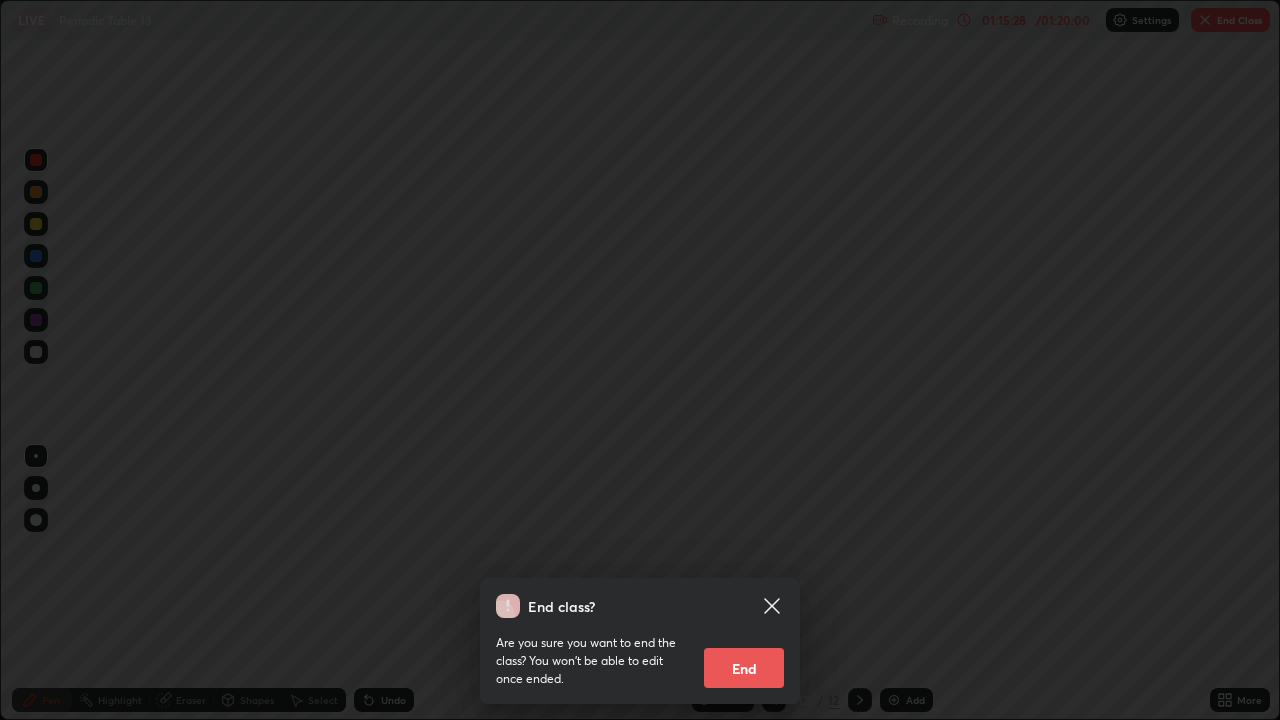 click on "End" at bounding box center (744, 668) 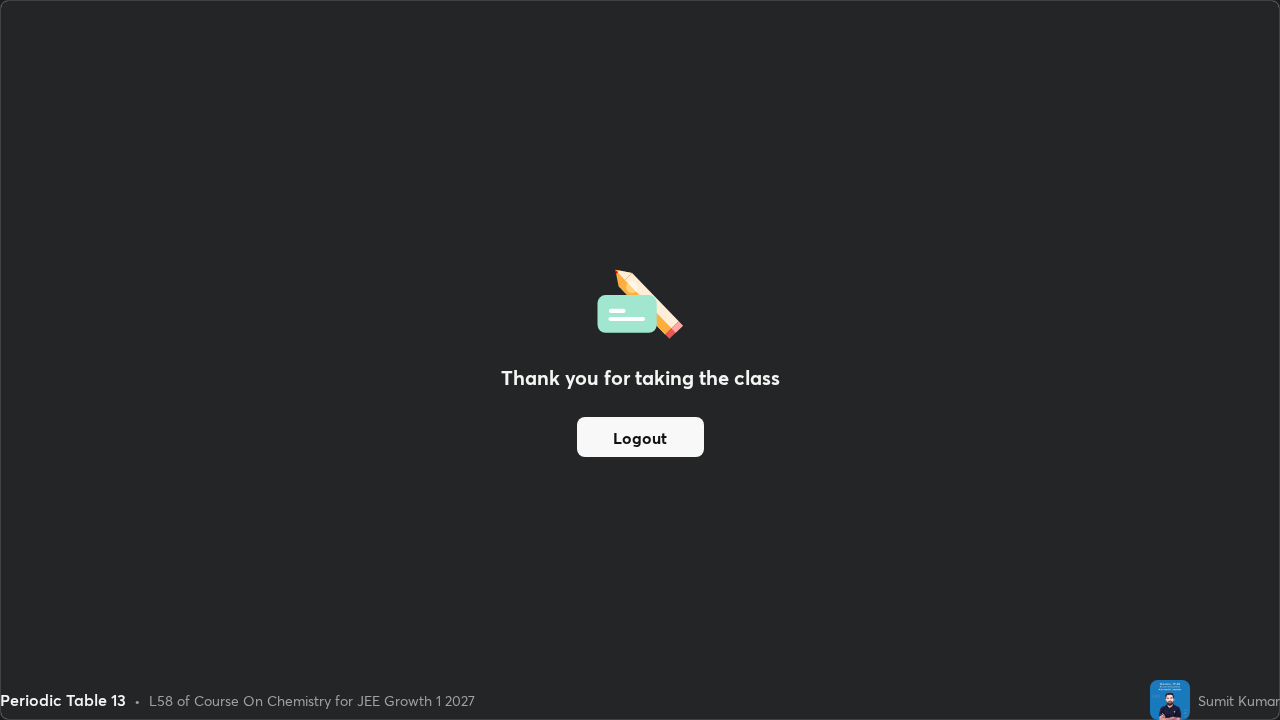 click on "Logout" at bounding box center [640, 437] 